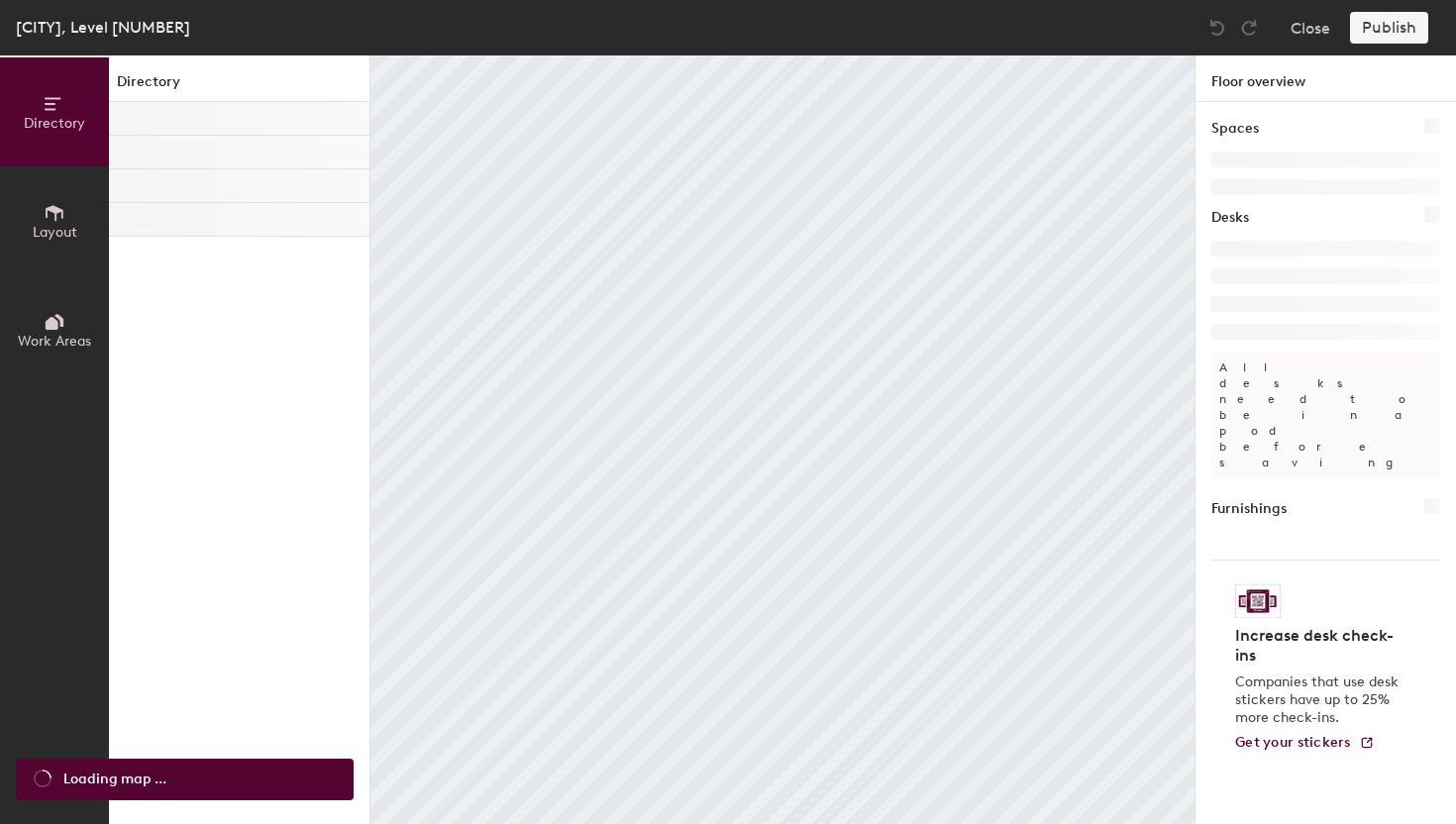 scroll, scrollTop: 0, scrollLeft: 0, axis: both 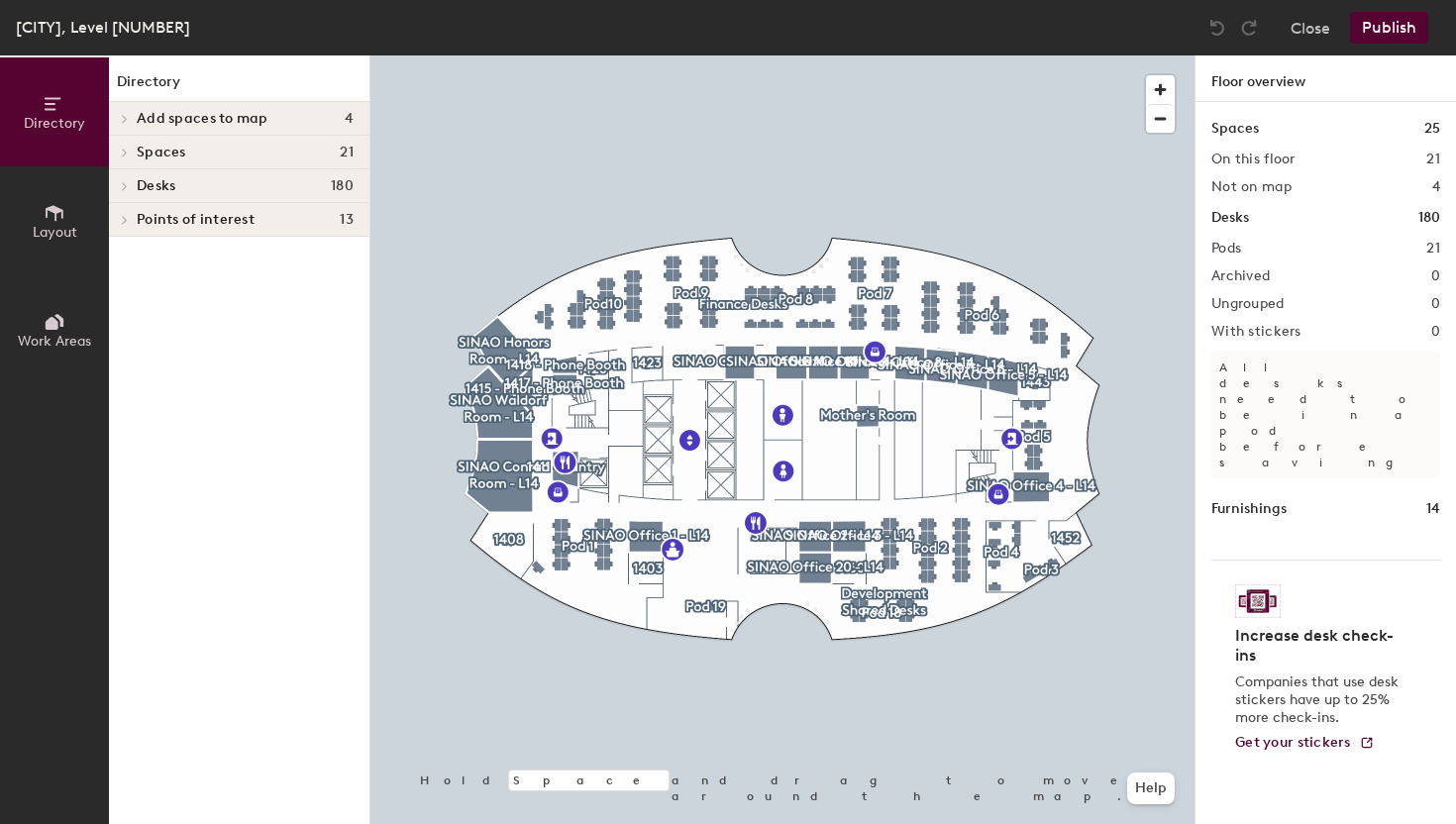 click at bounding box center (125, 119) 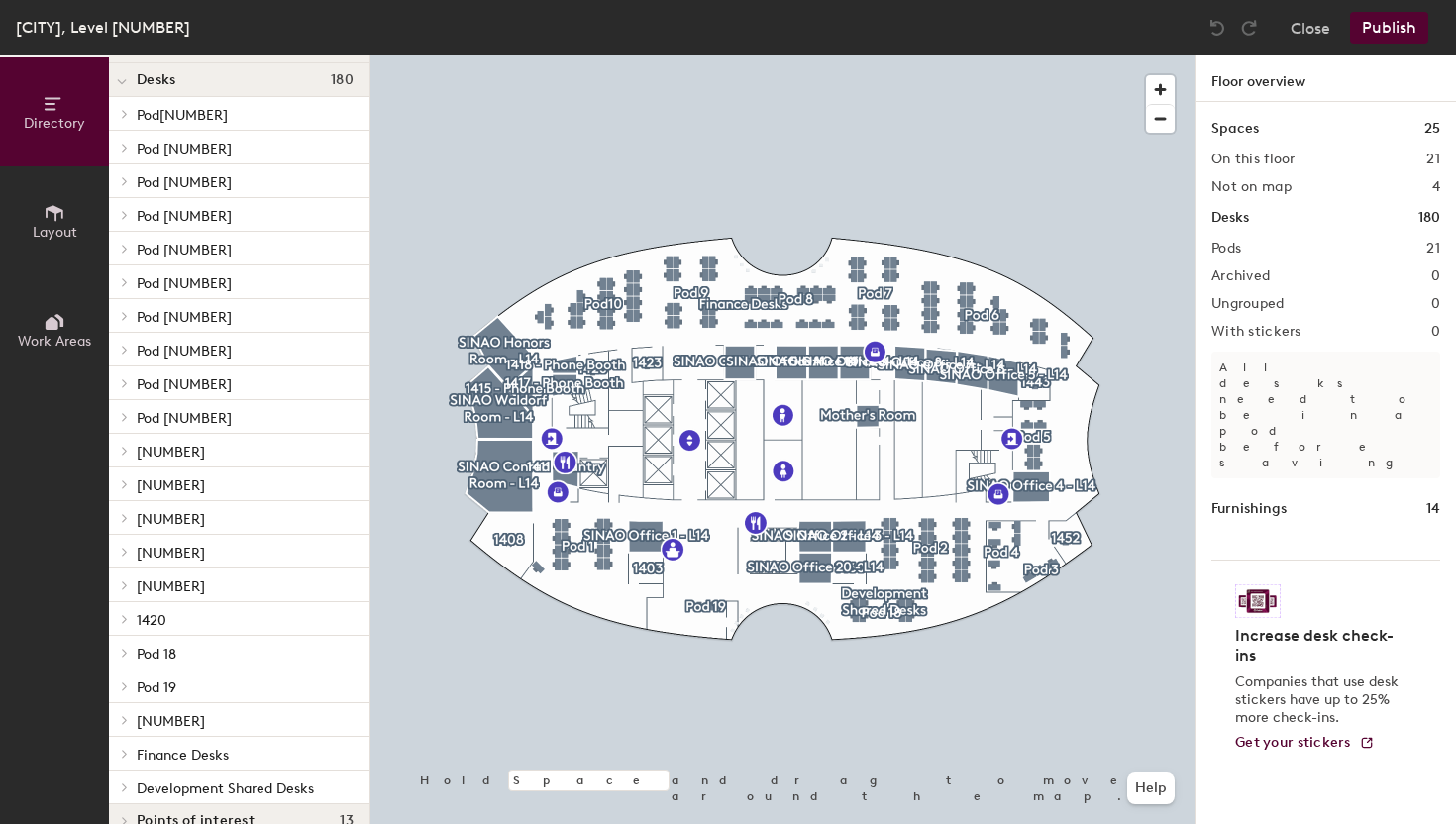 scroll, scrollTop: 136, scrollLeft: 0, axis: vertical 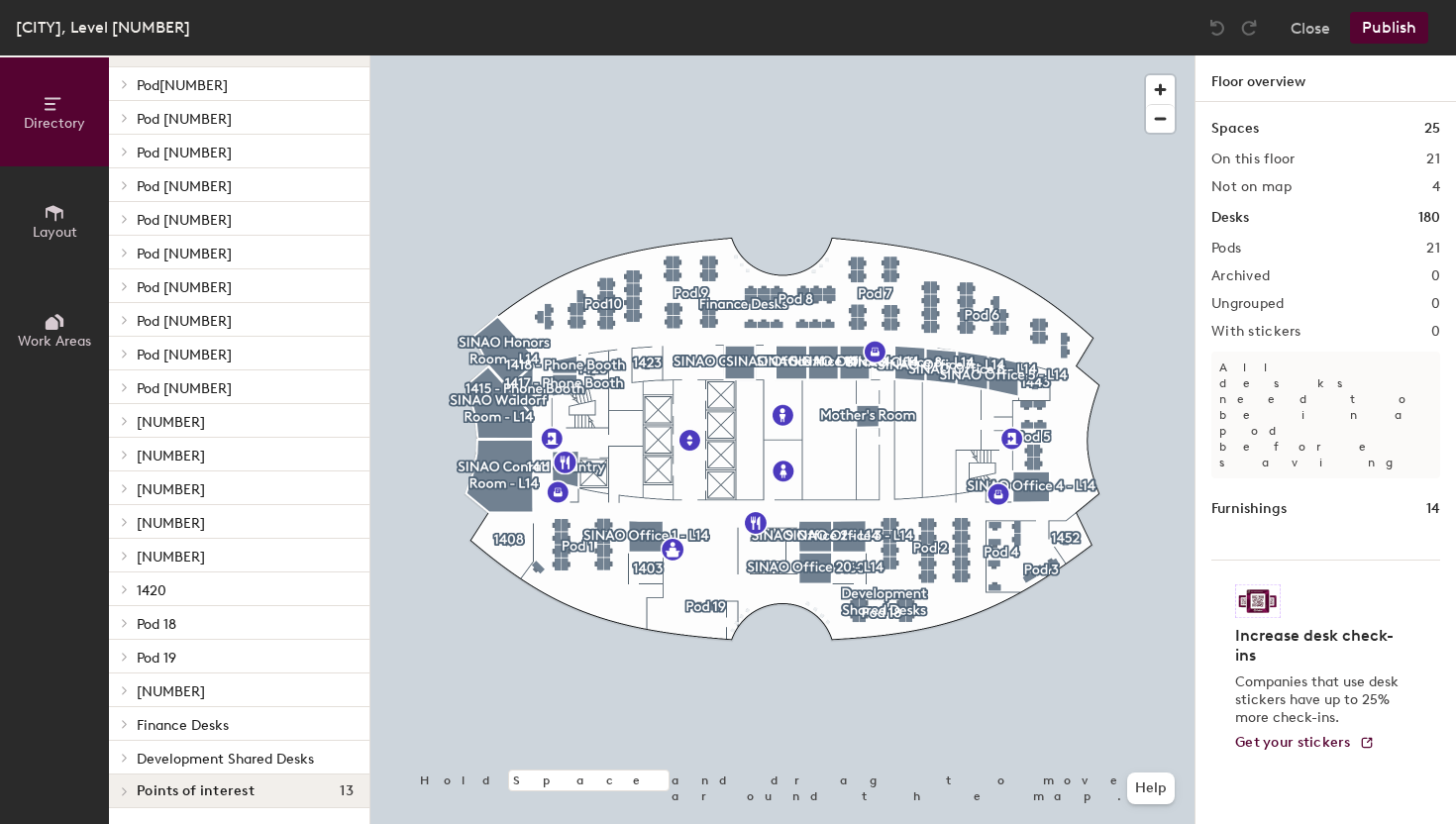 click on "Pod [NUMBER]" at bounding box center [245, 84] 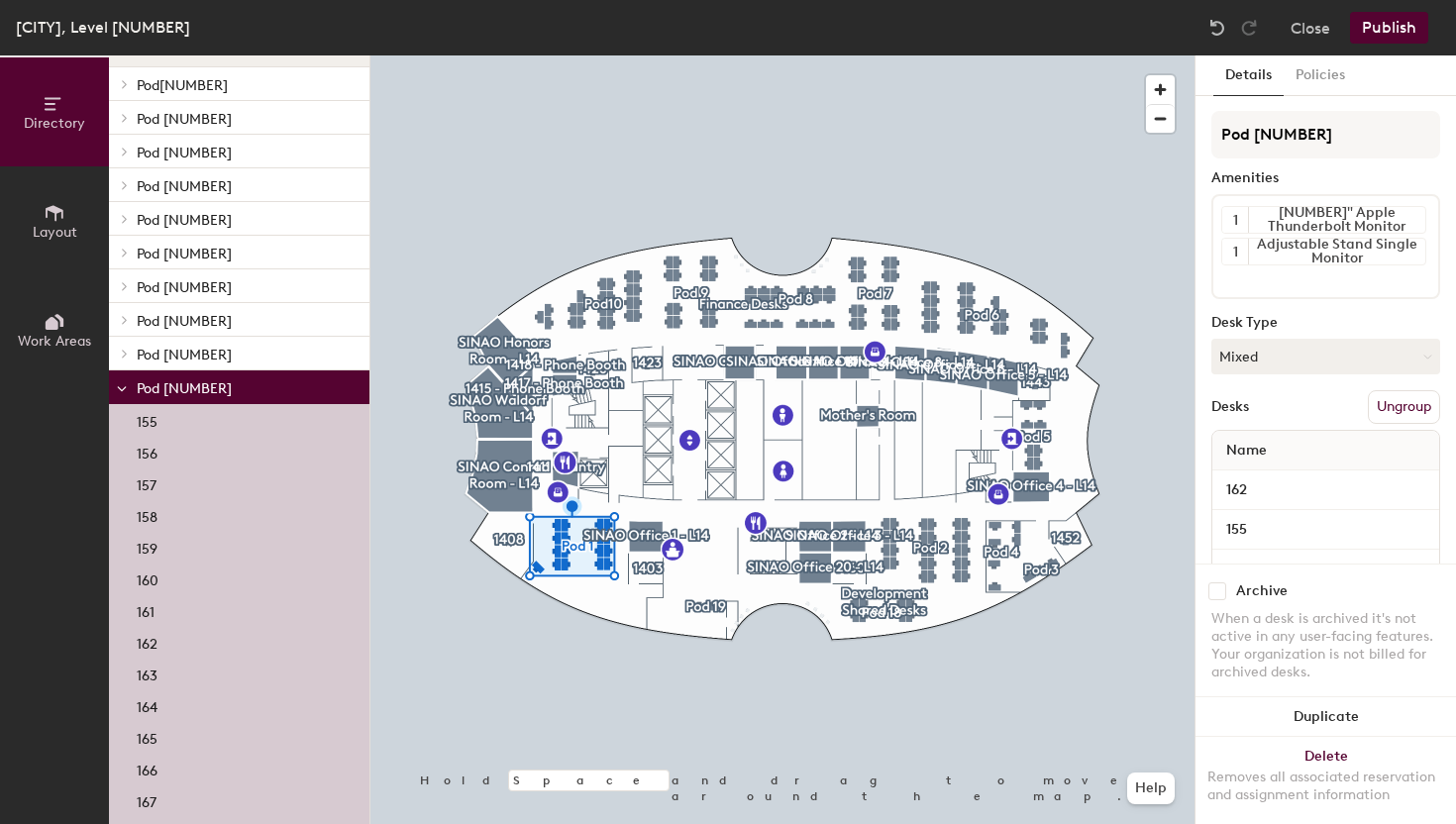 click on "Pod 4" at bounding box center [245, 84] 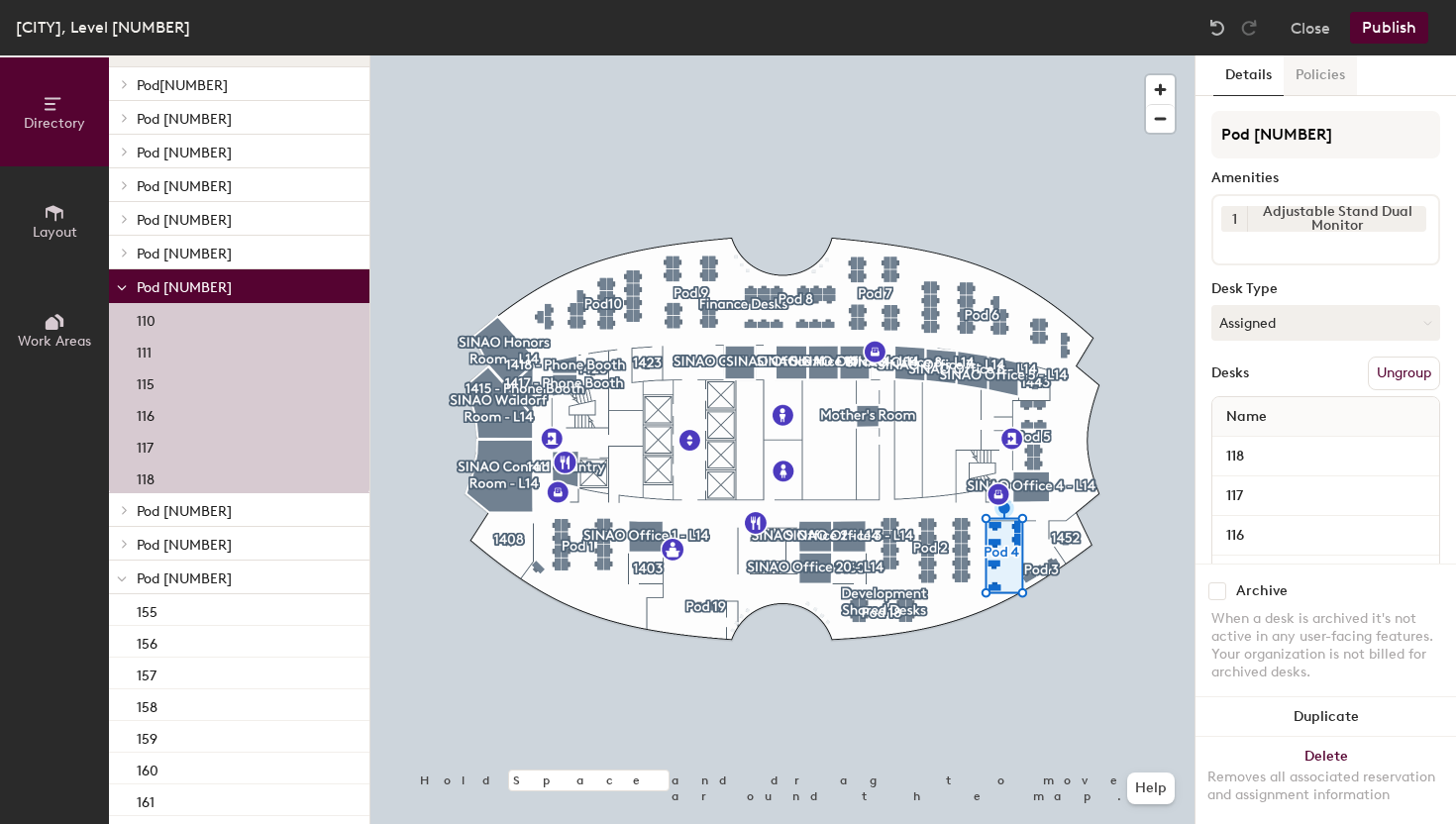 click on "Policies" at bounding box center [1320, 75] 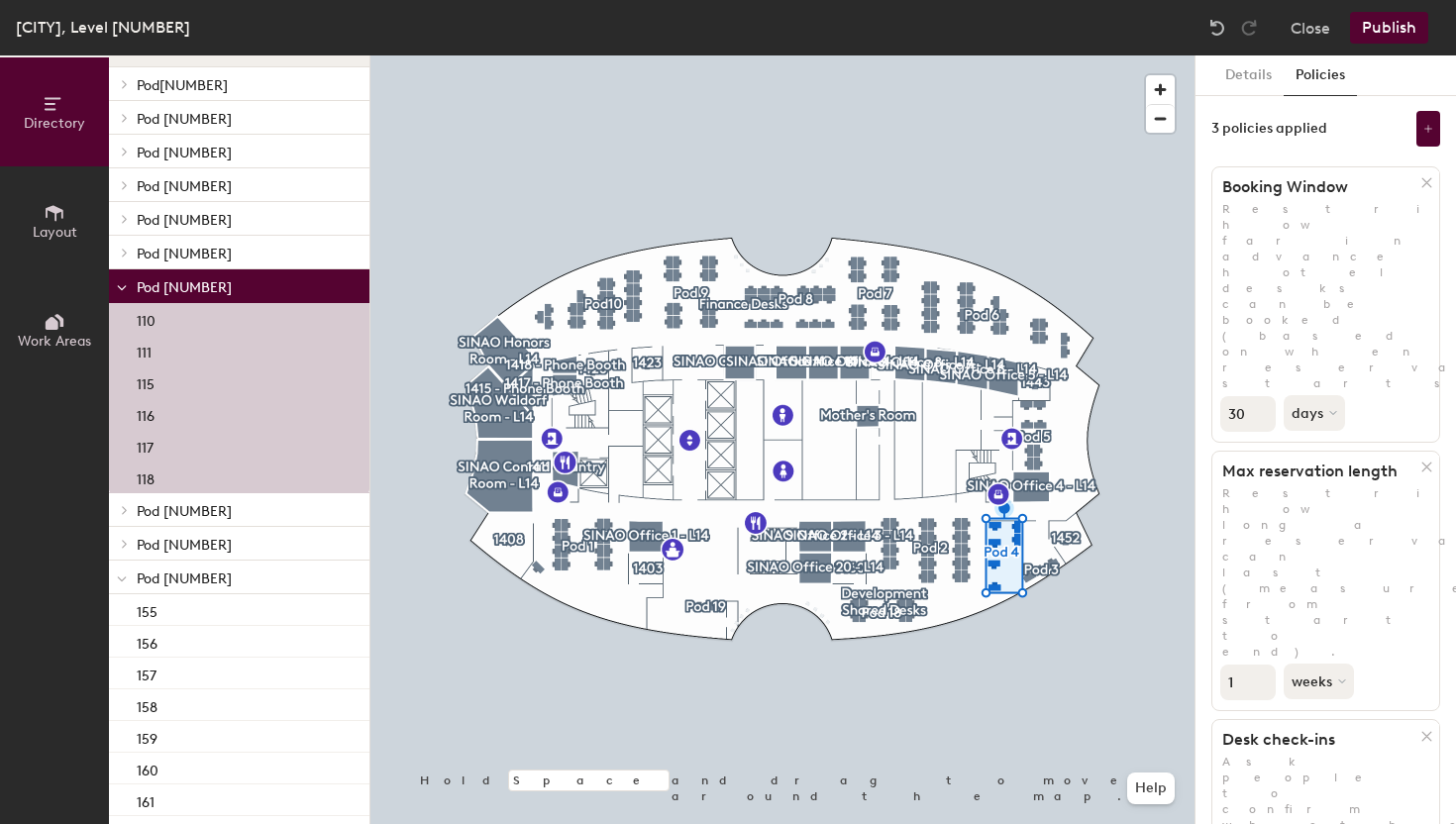 scroll, scrollTop: 191, scrollLeft: 0, axis: vertical 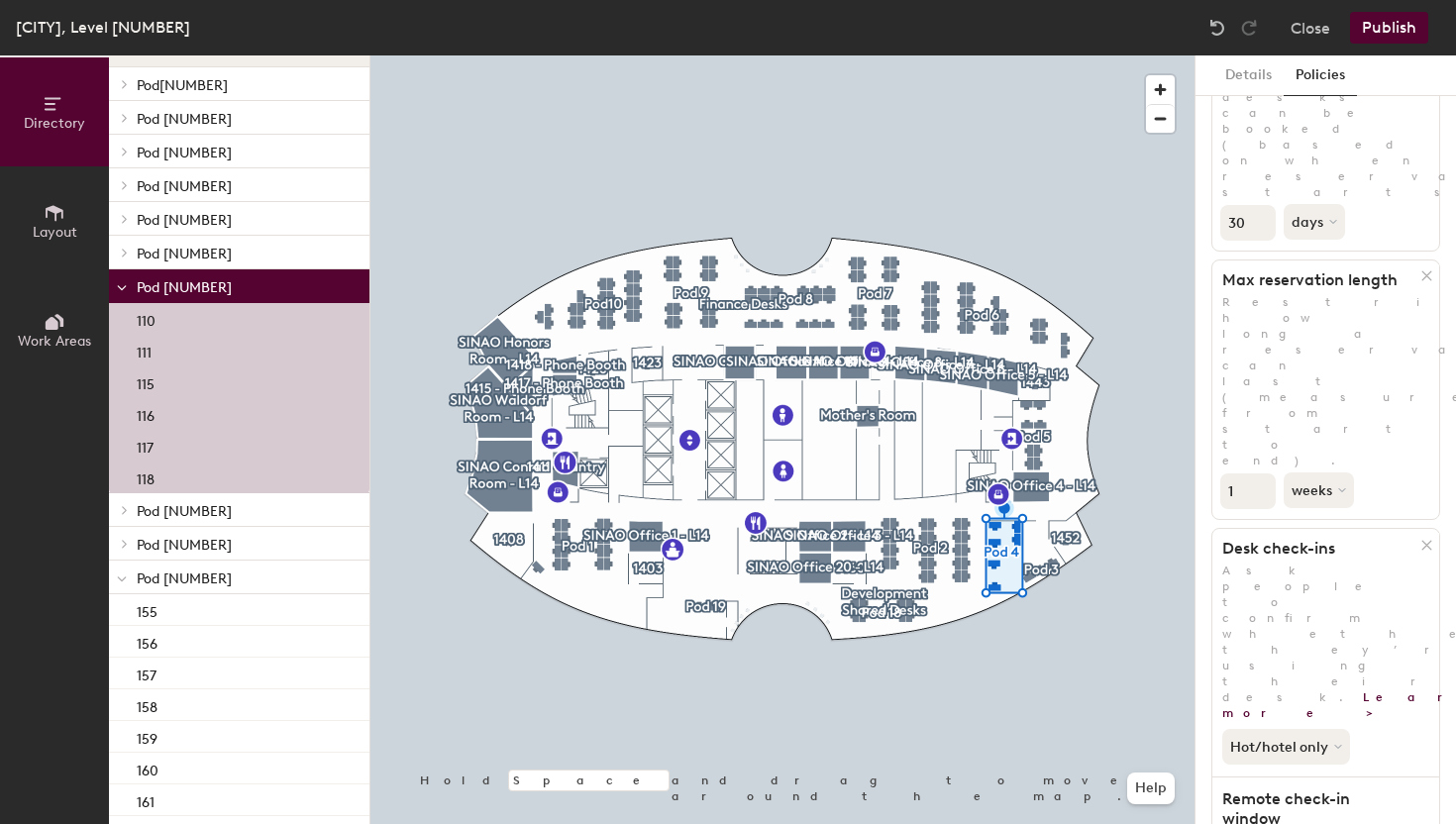 click on "Pod 3" at bounding box center (245, 84) 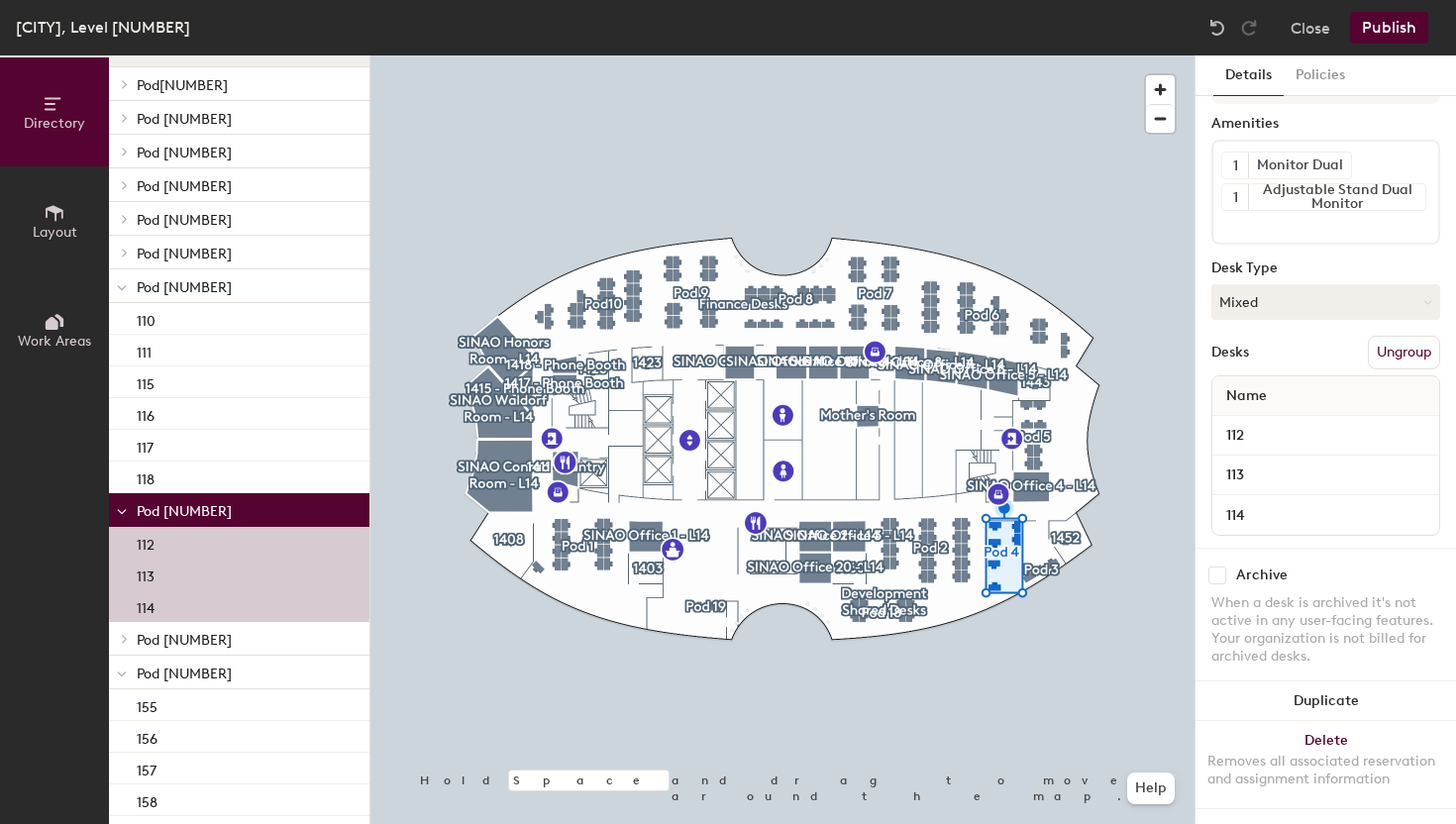 scroll, scrollTop: 54, scrollLeft: 0, axis: vertical 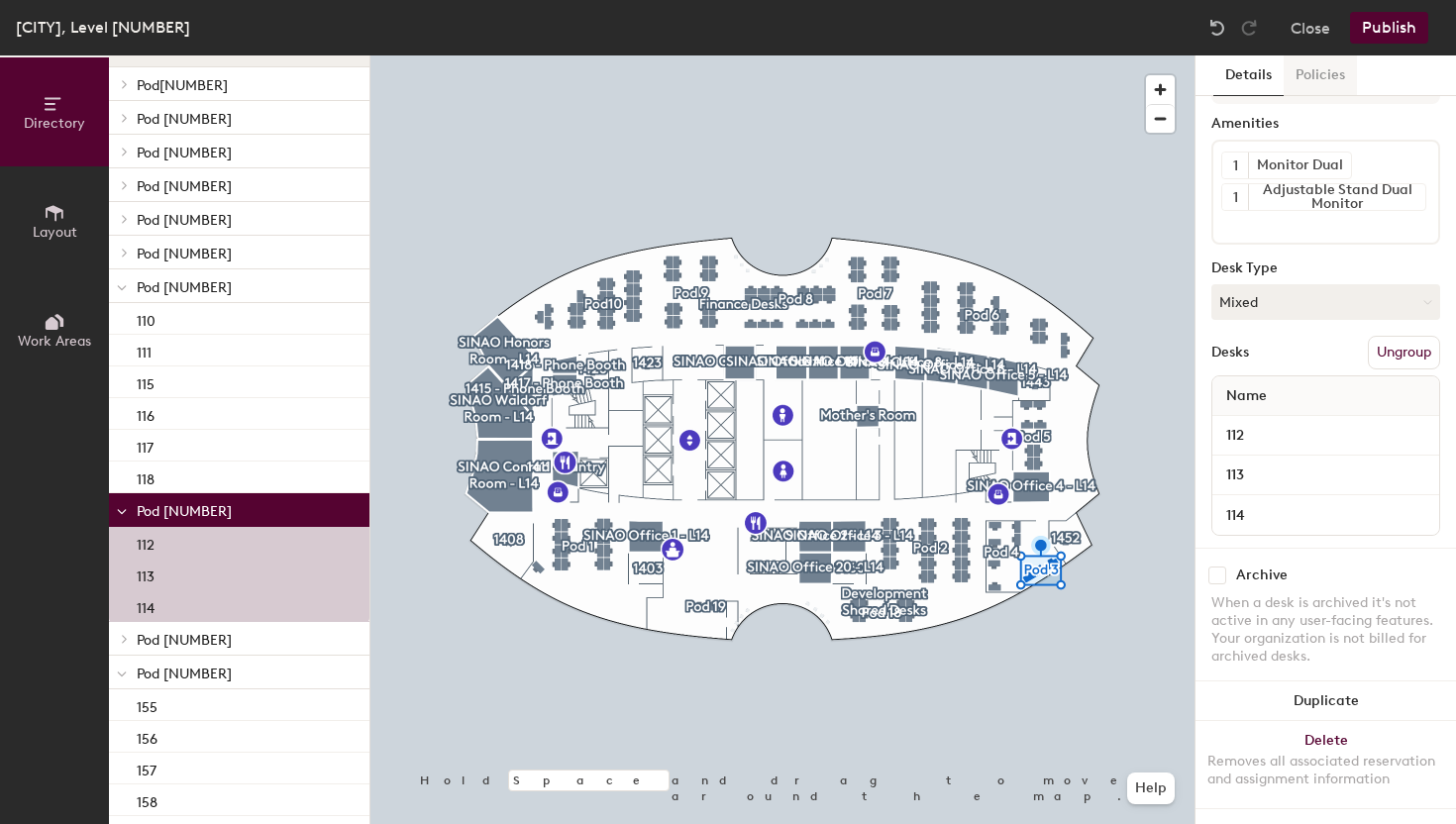 click on "Policies" at bounding box center [1320, 75] 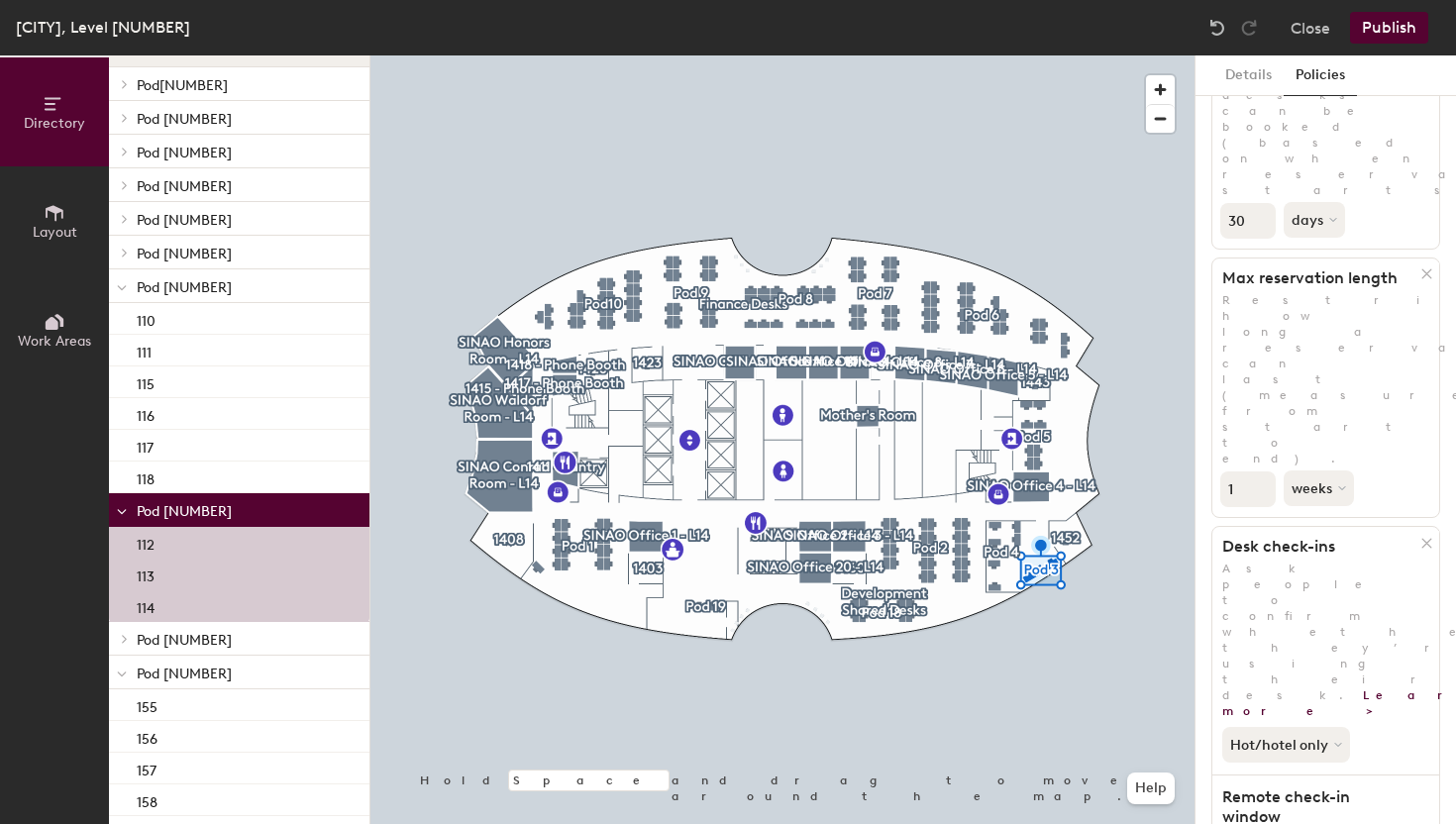 scroll, scrollTop: 197, scrollLeft: 0, axis: vertical 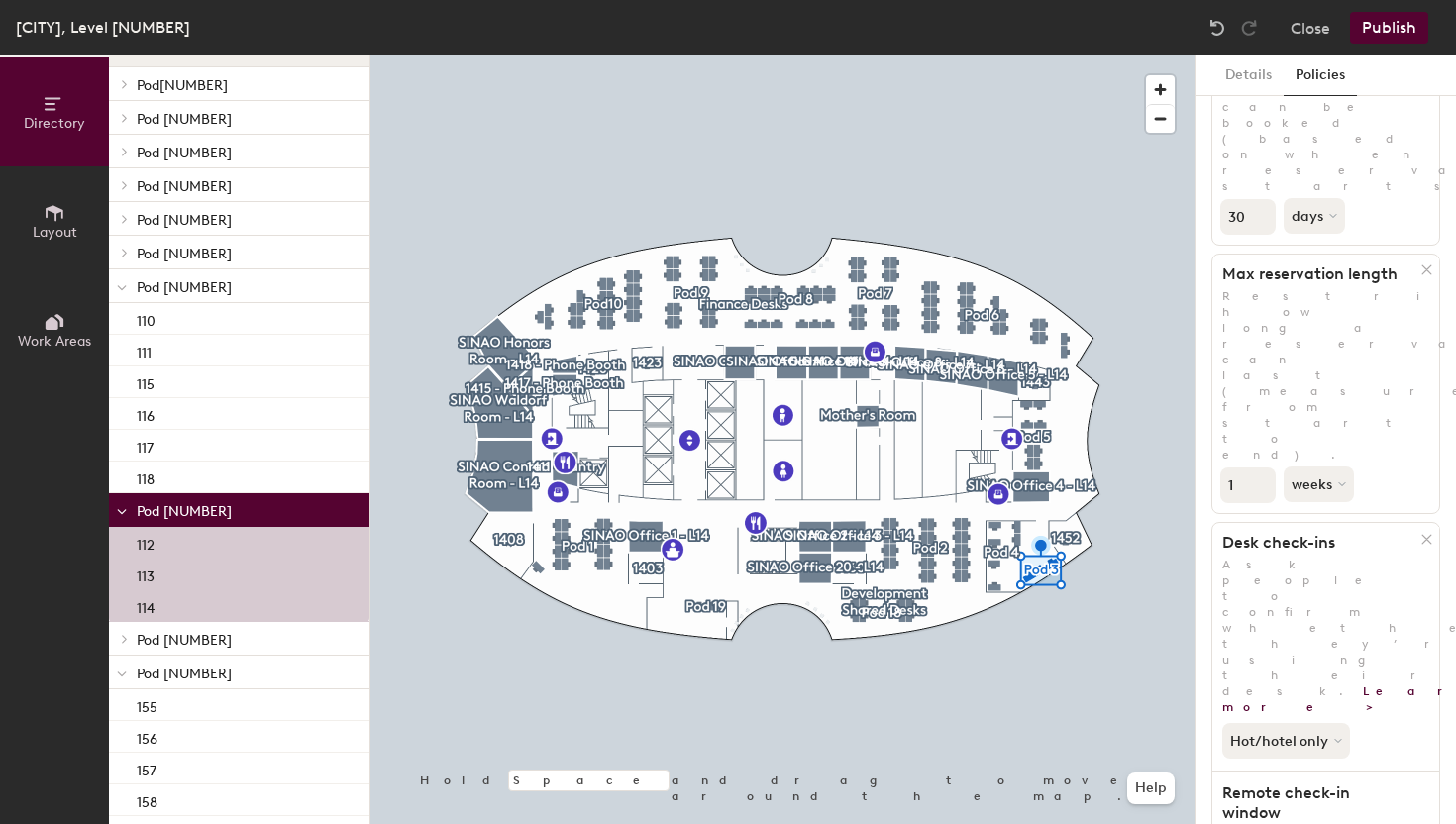 click on "Pod 4" at bounding box center [245, 84] 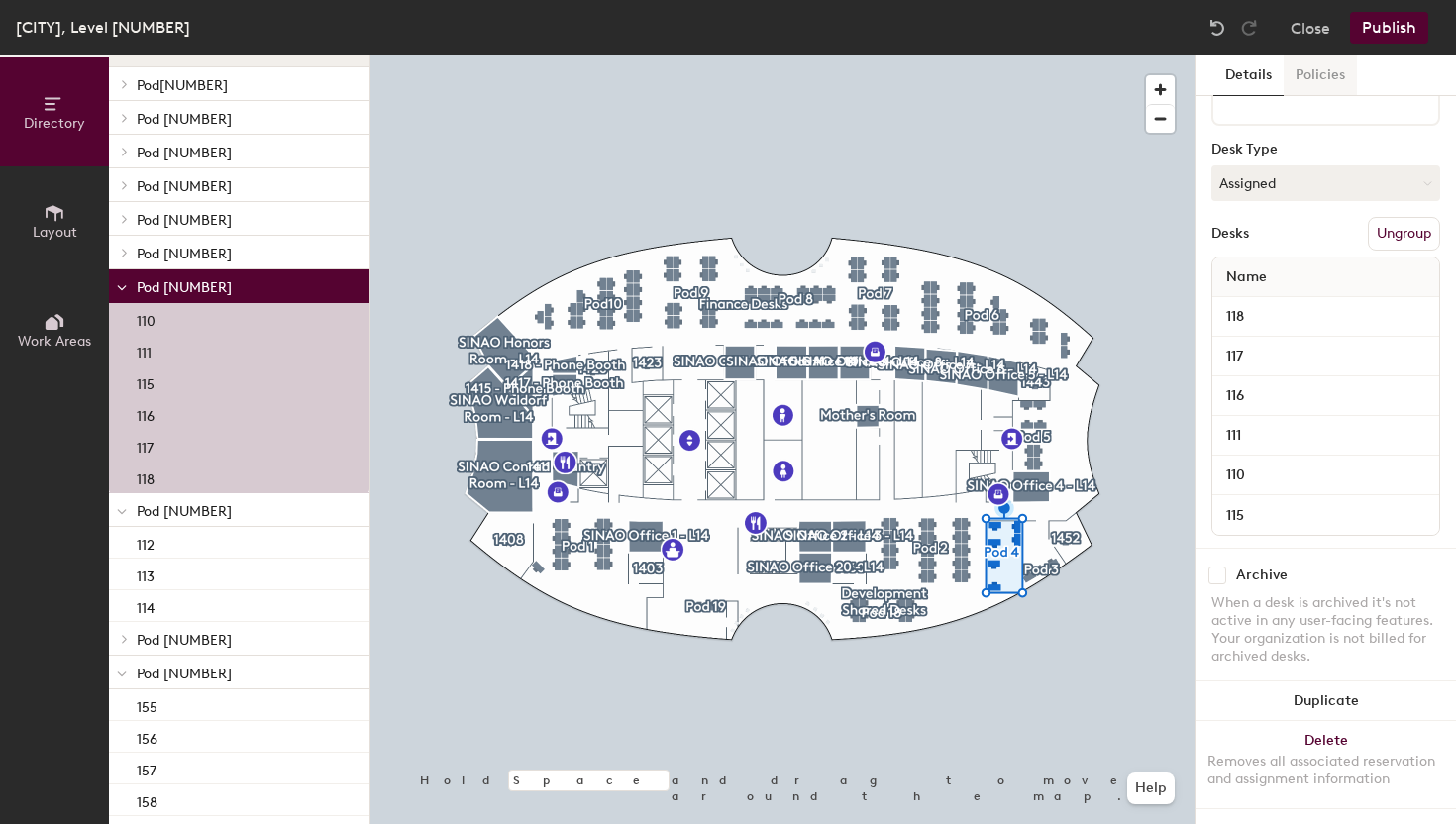 click on "Policies" at bounding box center [1320, 75] 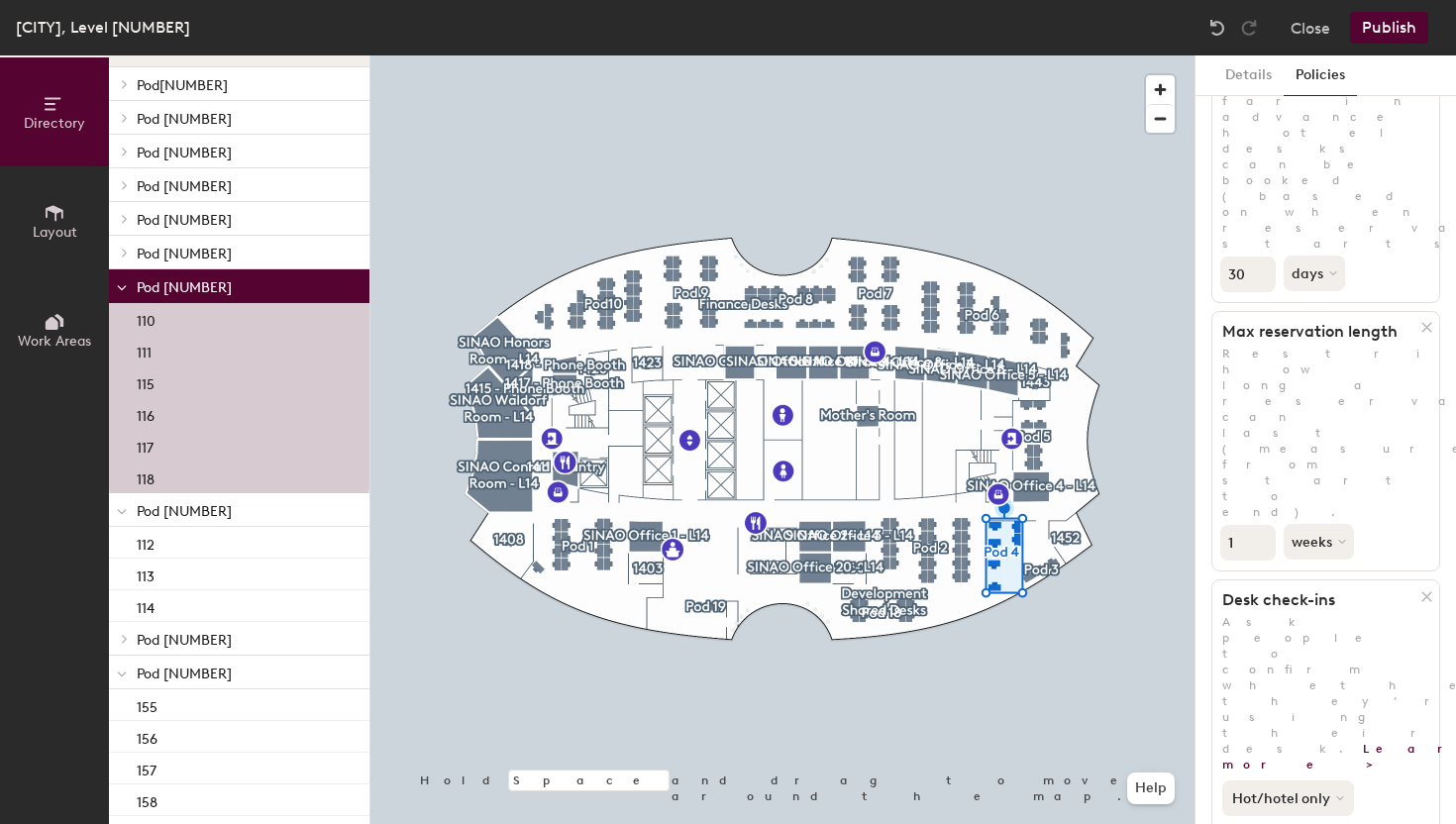 scroll, scrollTop: 191, scrollLeft: 0, axis: vertical 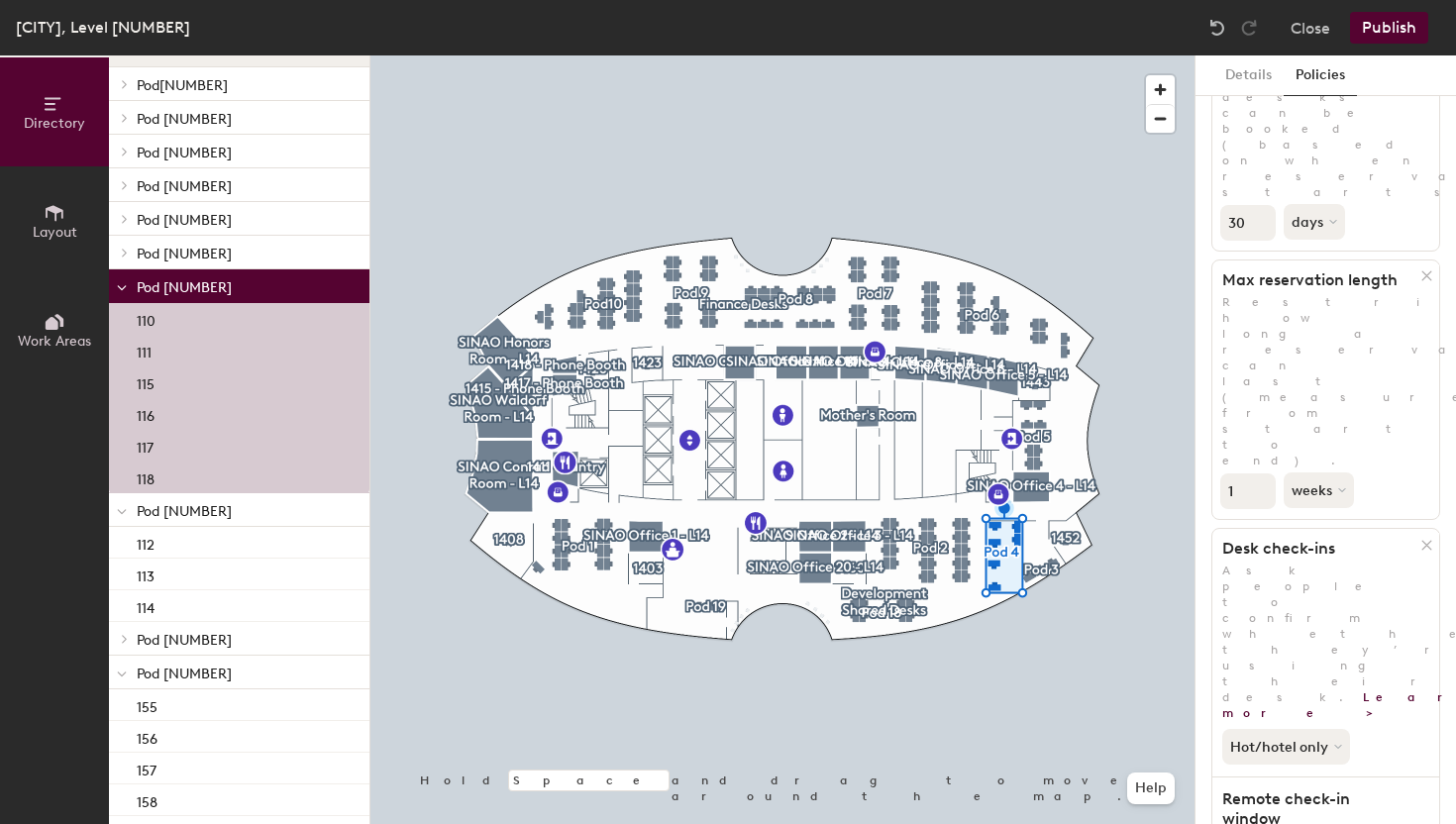 click on "Pod 3" at bounding box center (245, 84) 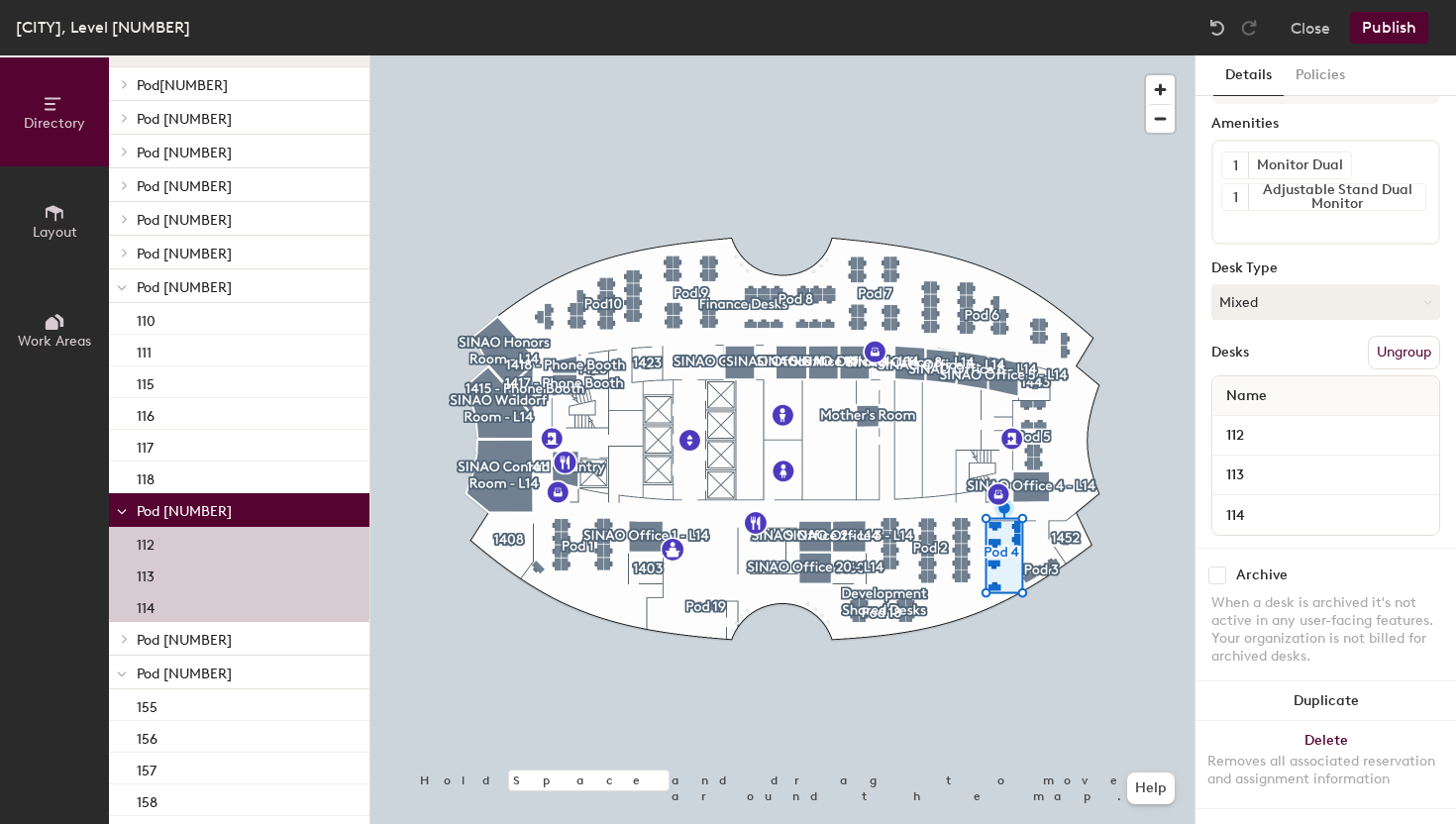 scroll, scrollTop: 54, scrollLeft: 0, axis: vertical 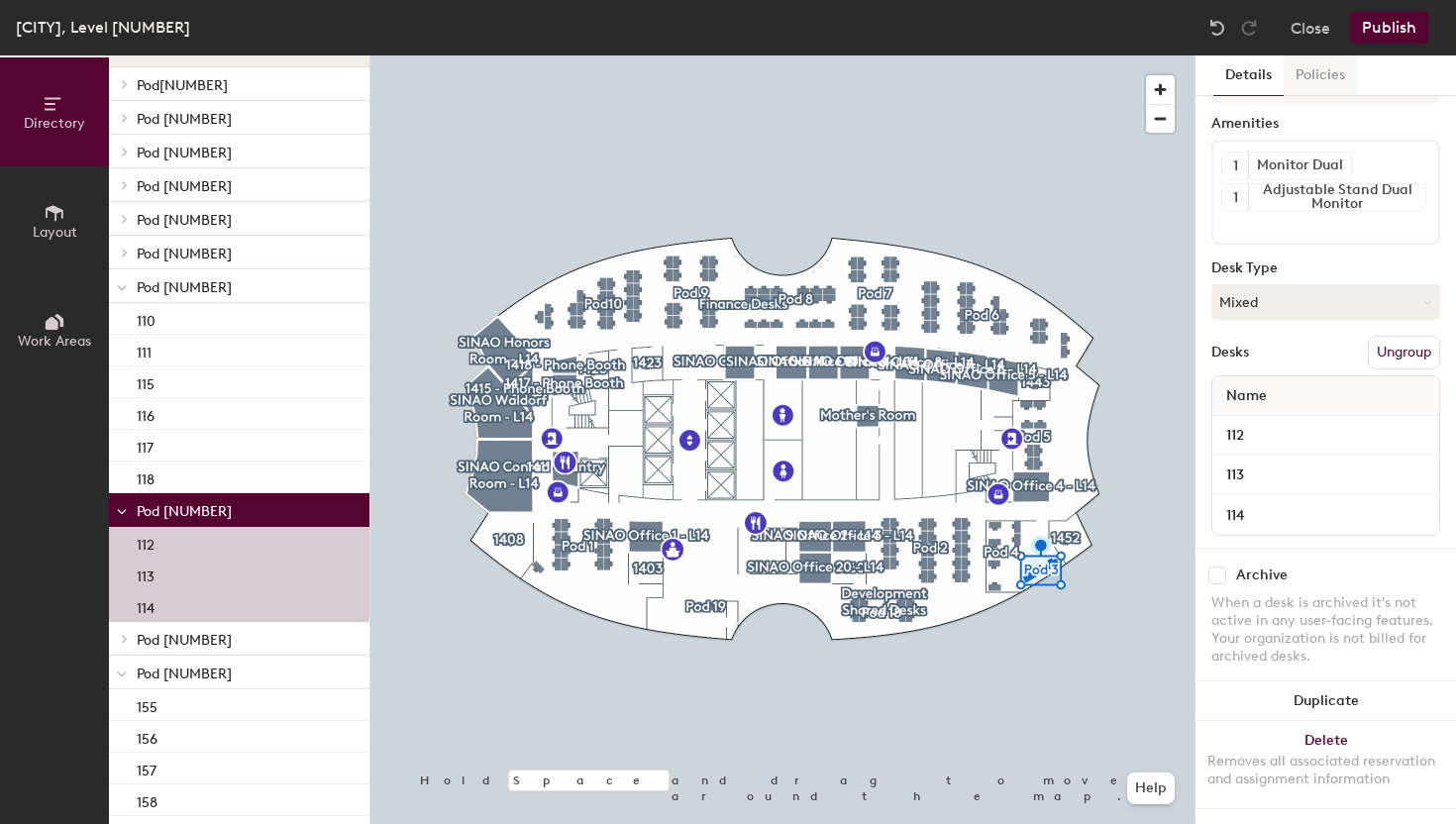 click on "Policies" at bounding box center (1320, 75) 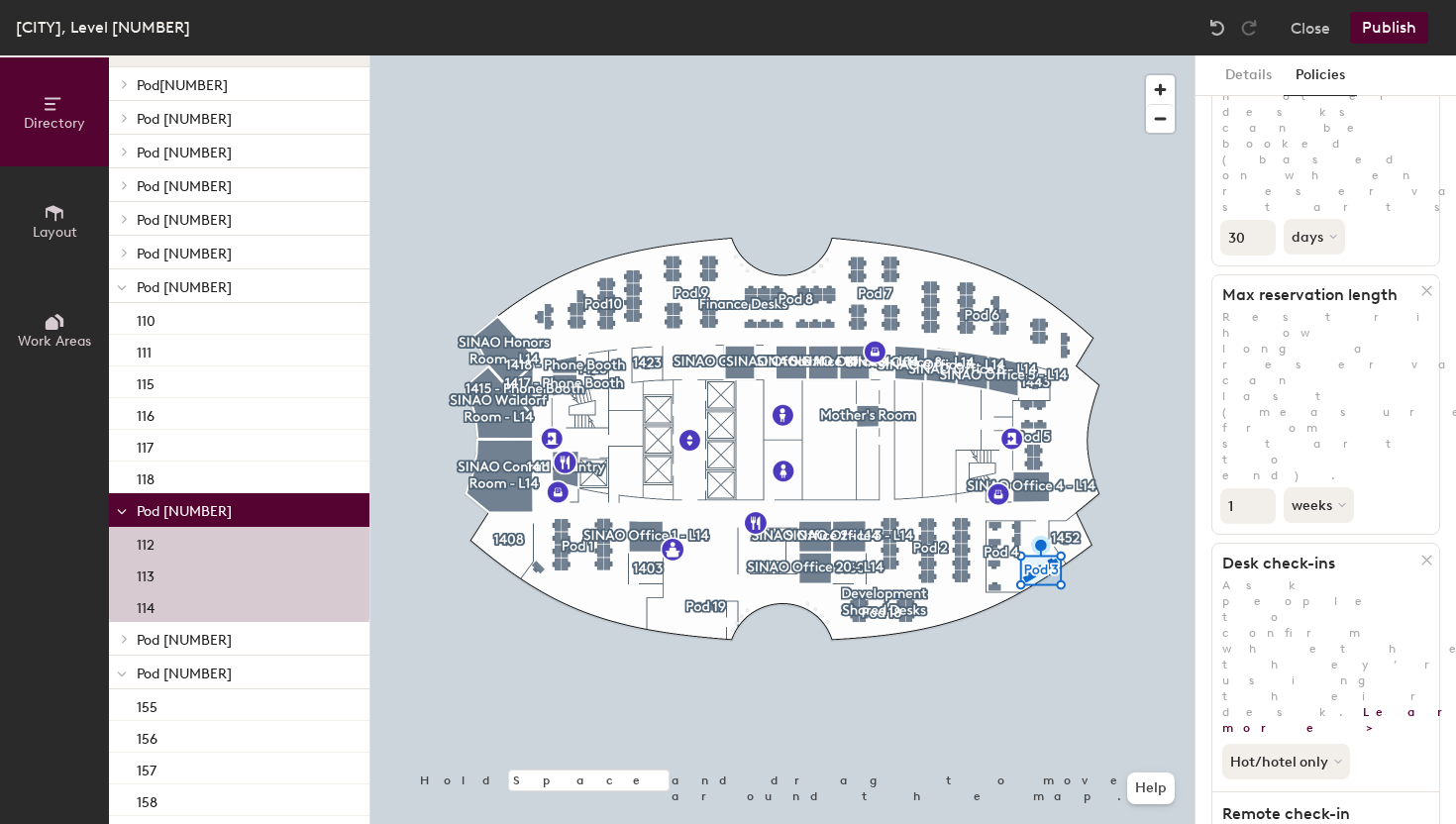 scroll, scrollTop: 292, scrollLeft: 0, axis: vertical 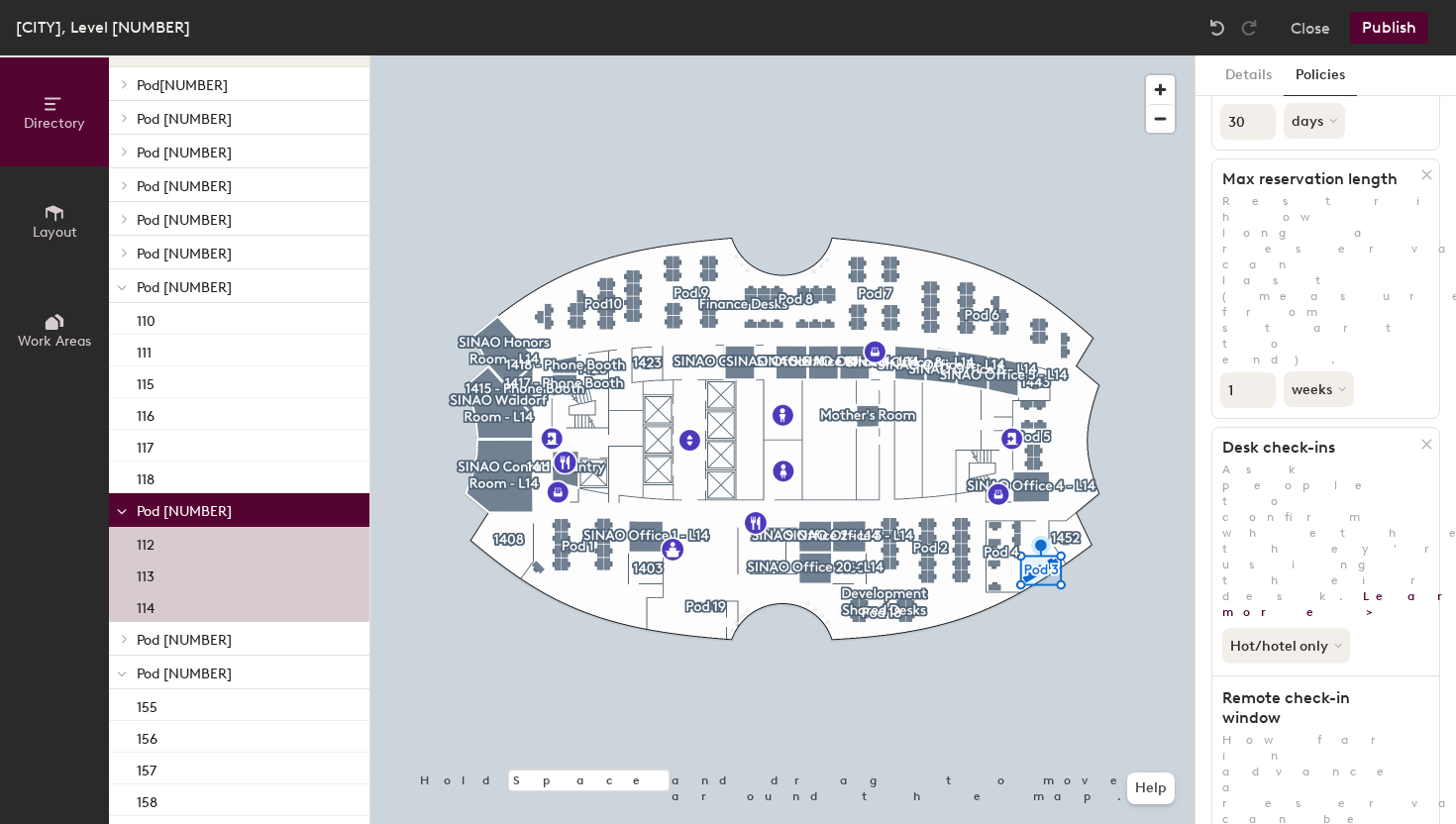 click on "Pod 1" at bounding box center (245, 84) 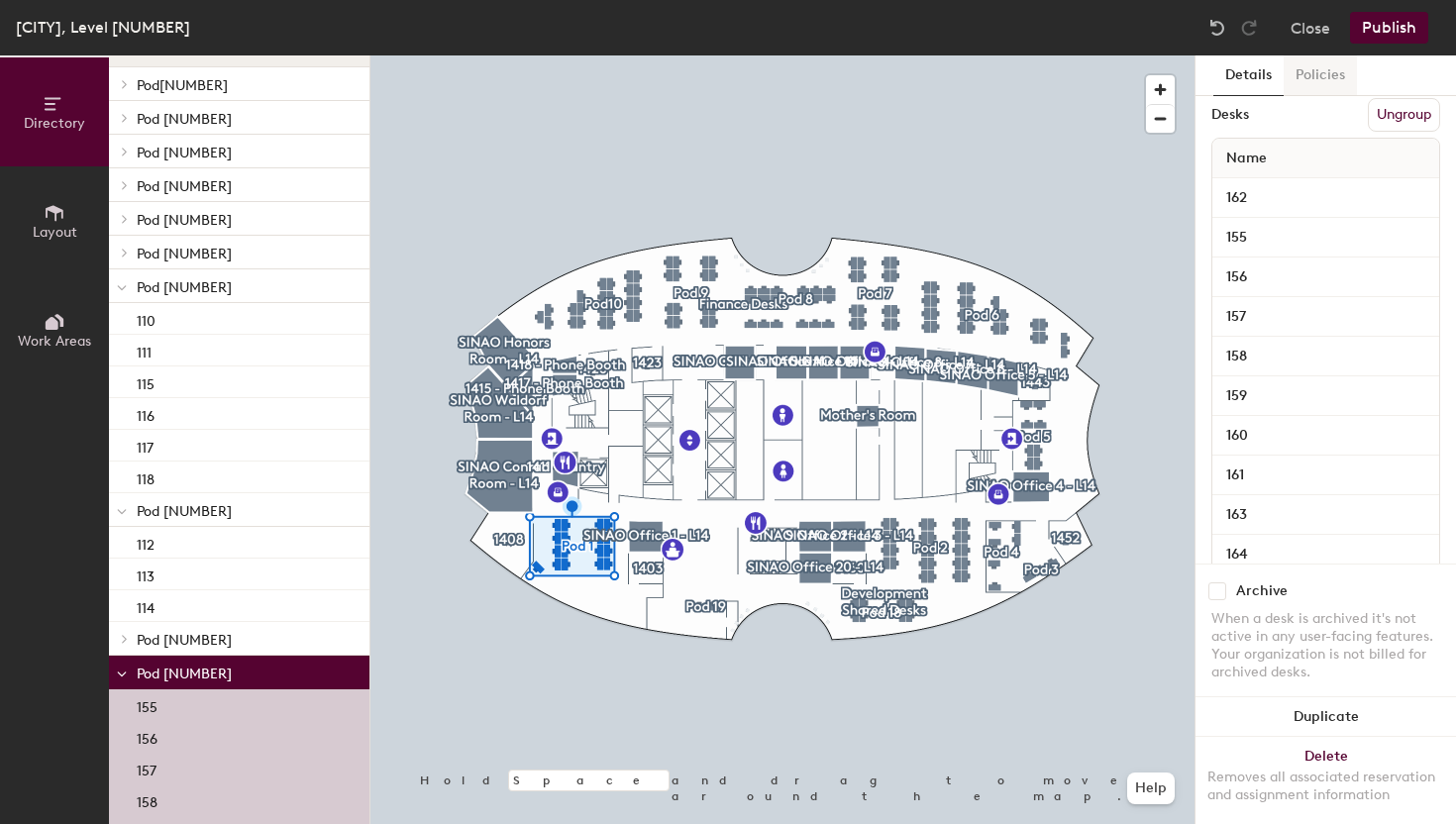 click on "Policies" at bounding box center (1320, 75) 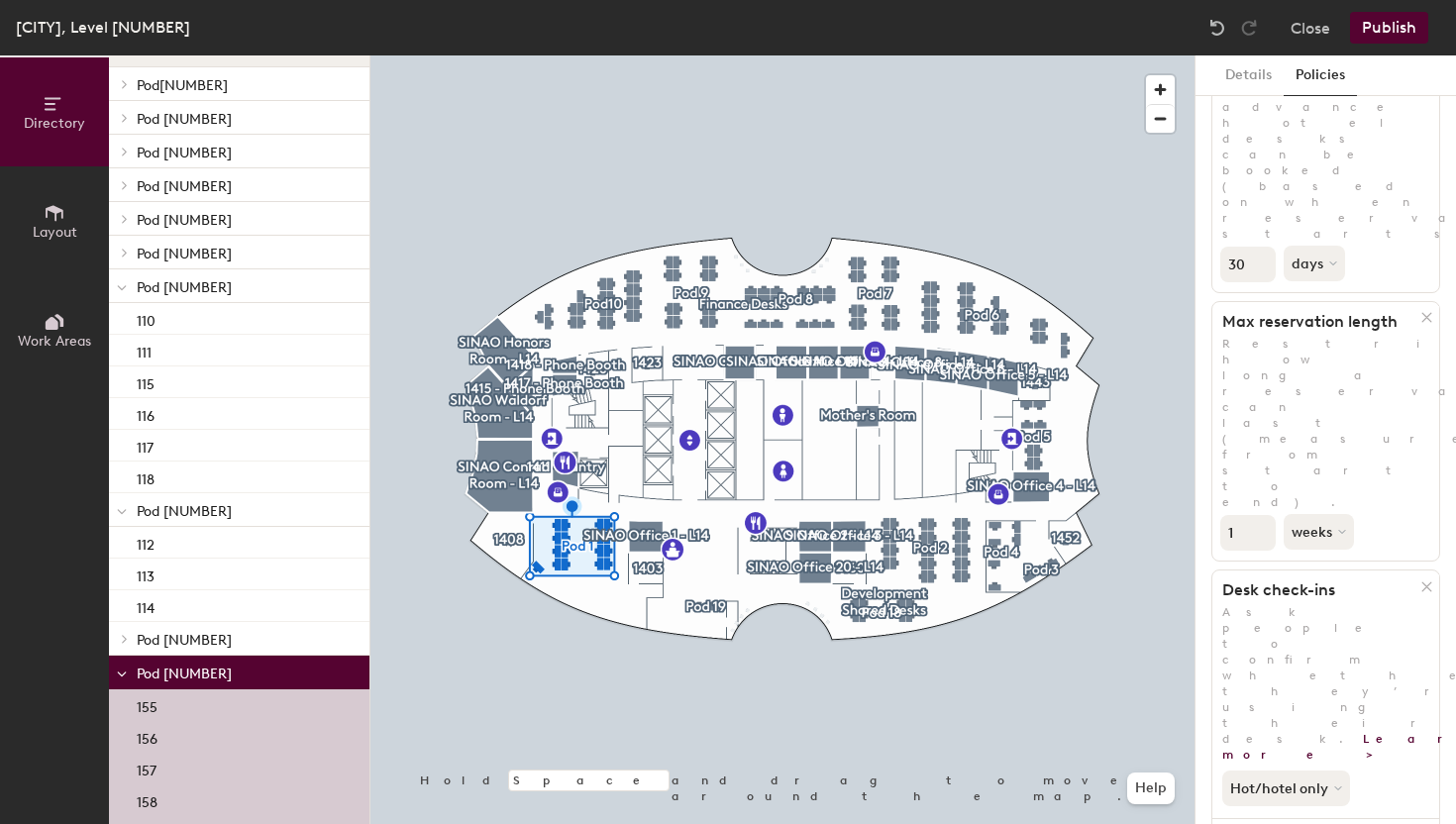 scroll, scrollTop: 292, scrollLeft: 0, axis: vertical 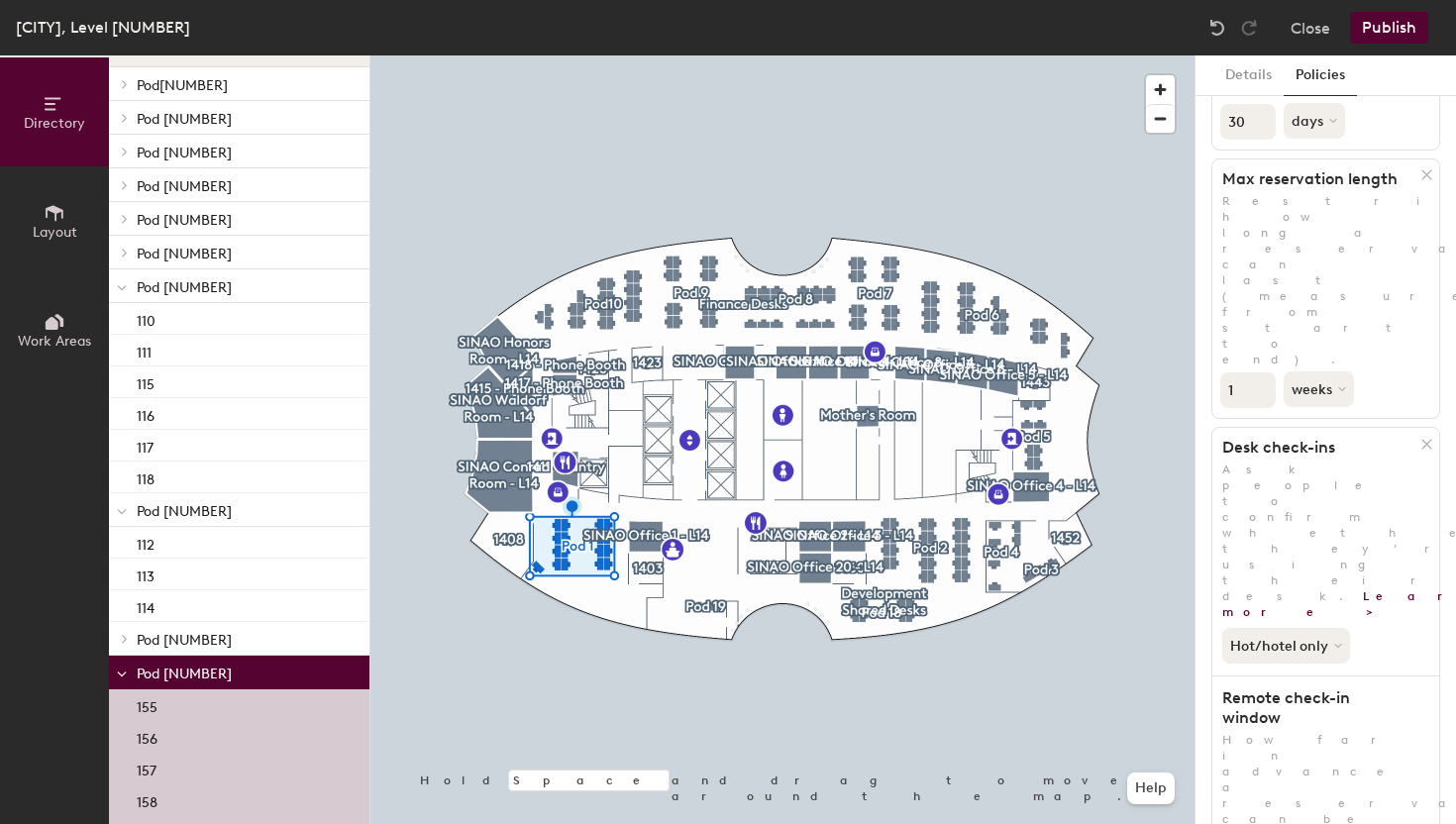click on "Pod 2" at bounding box center (245, 84) 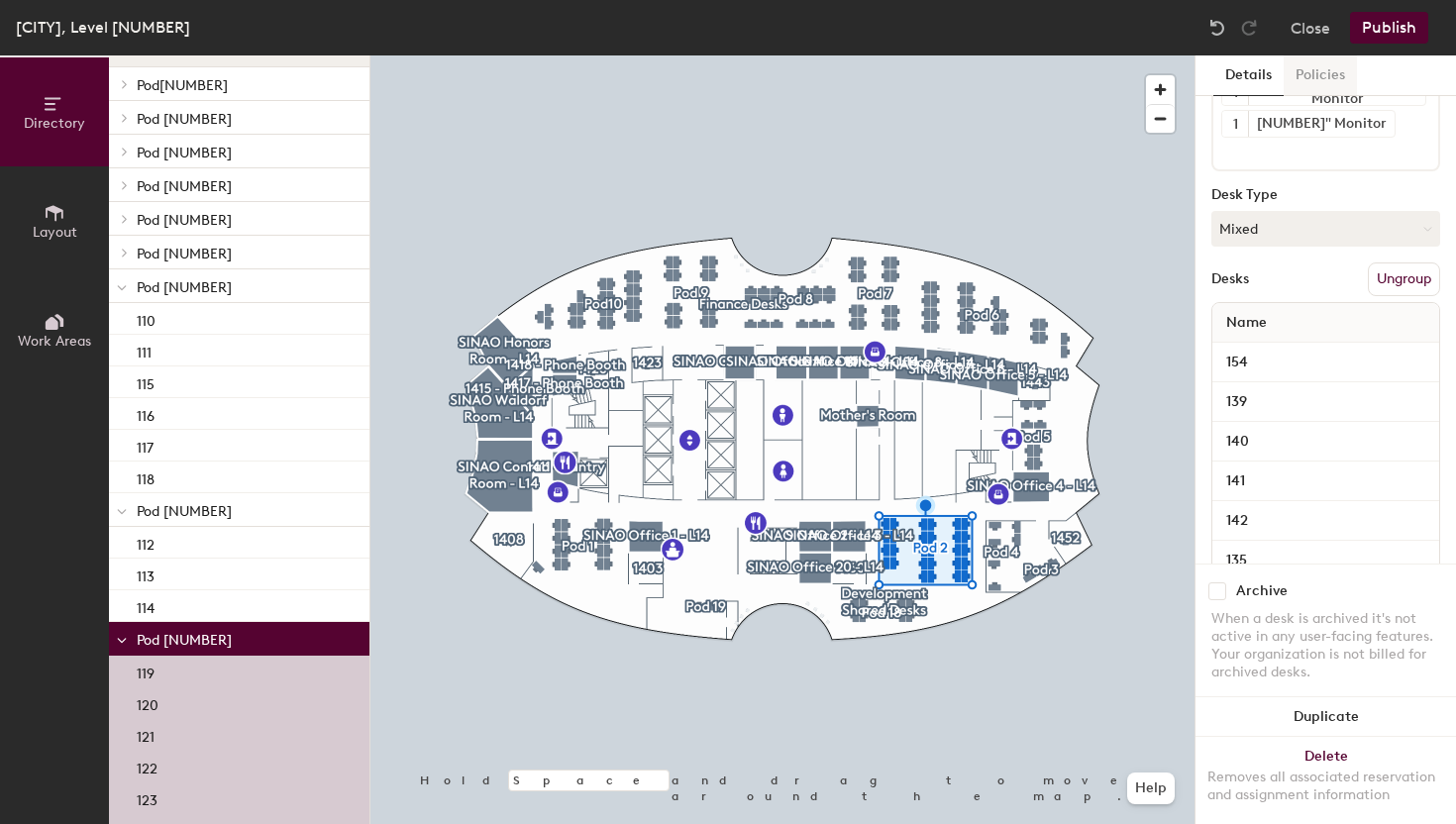 click on "Policies" at bounding box center [1320, 75] 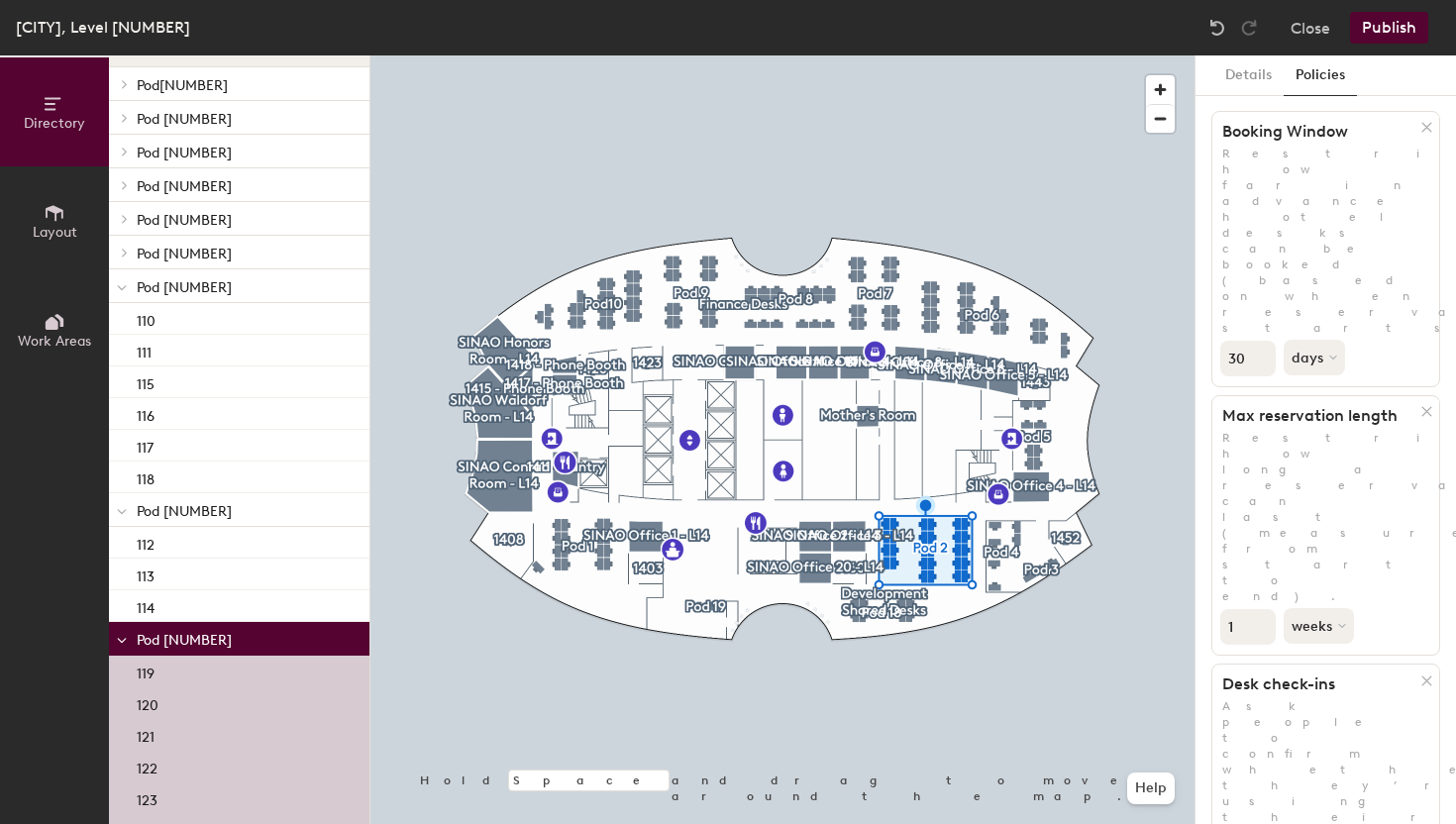 scroll, scrollTop: 0, scrollLeft: 0, axis: both 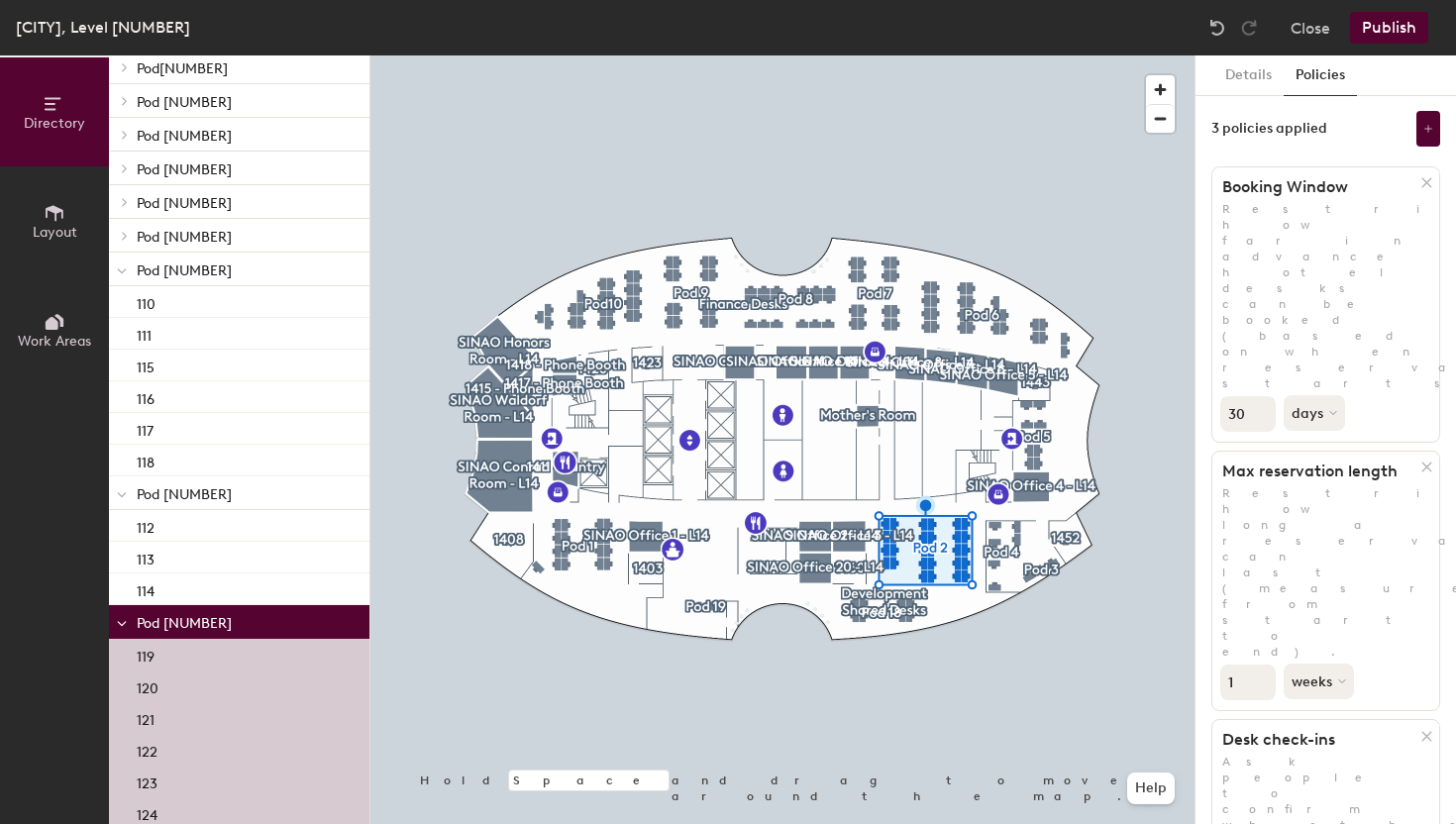 type 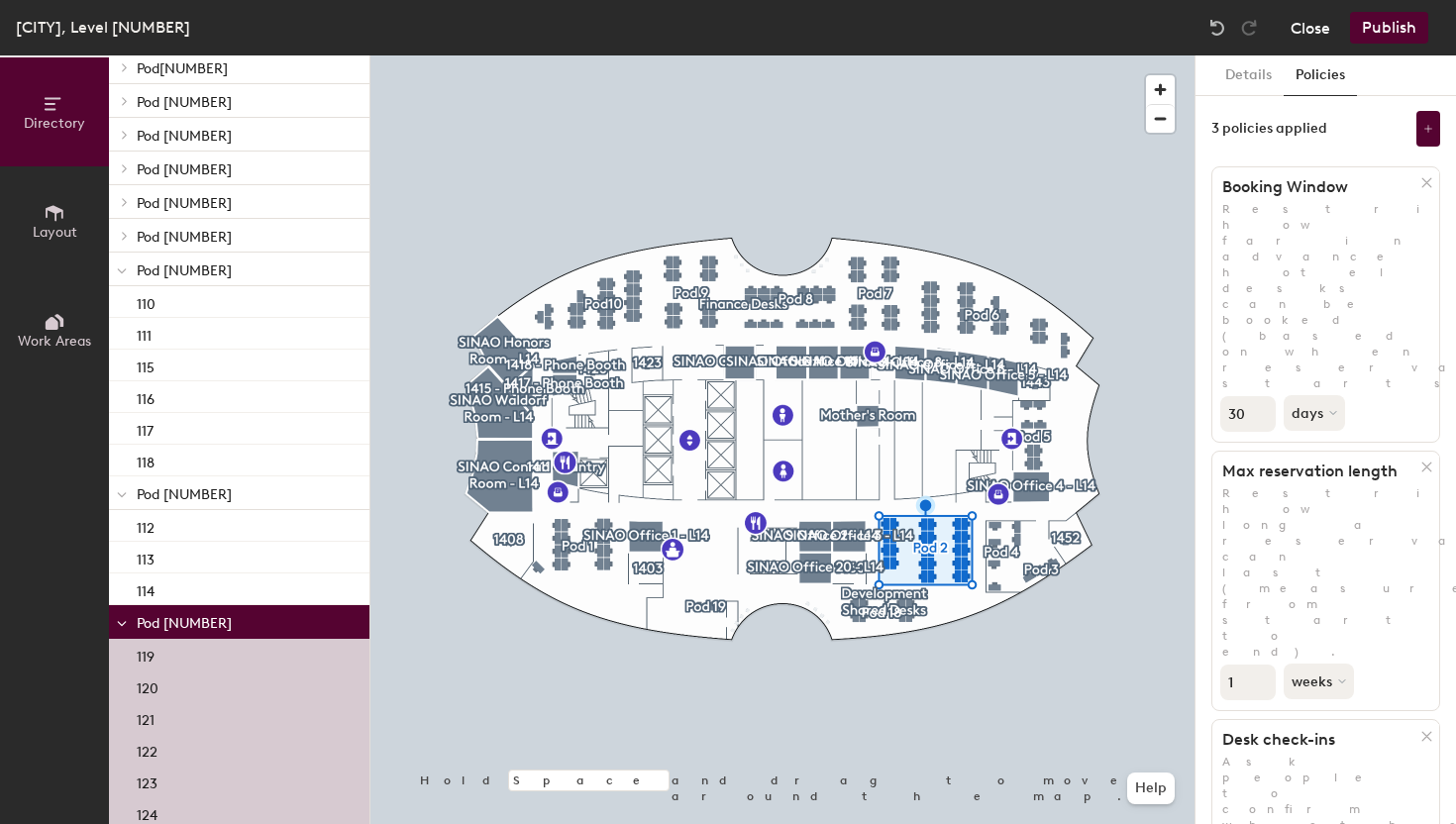 click on "Close" at bounding box center (1310, 28) 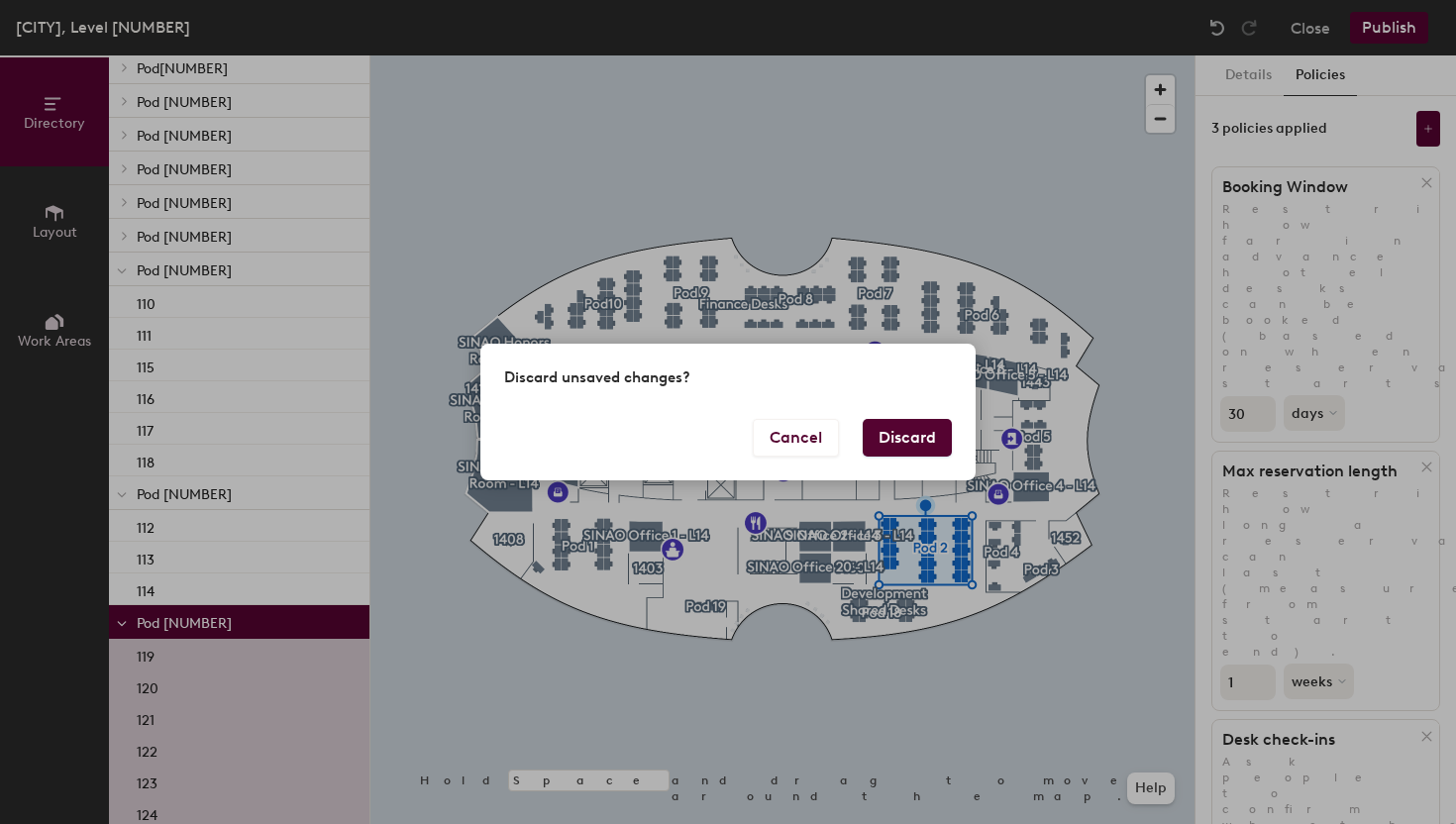 click on "Discard" at bounding box center (907, 438) 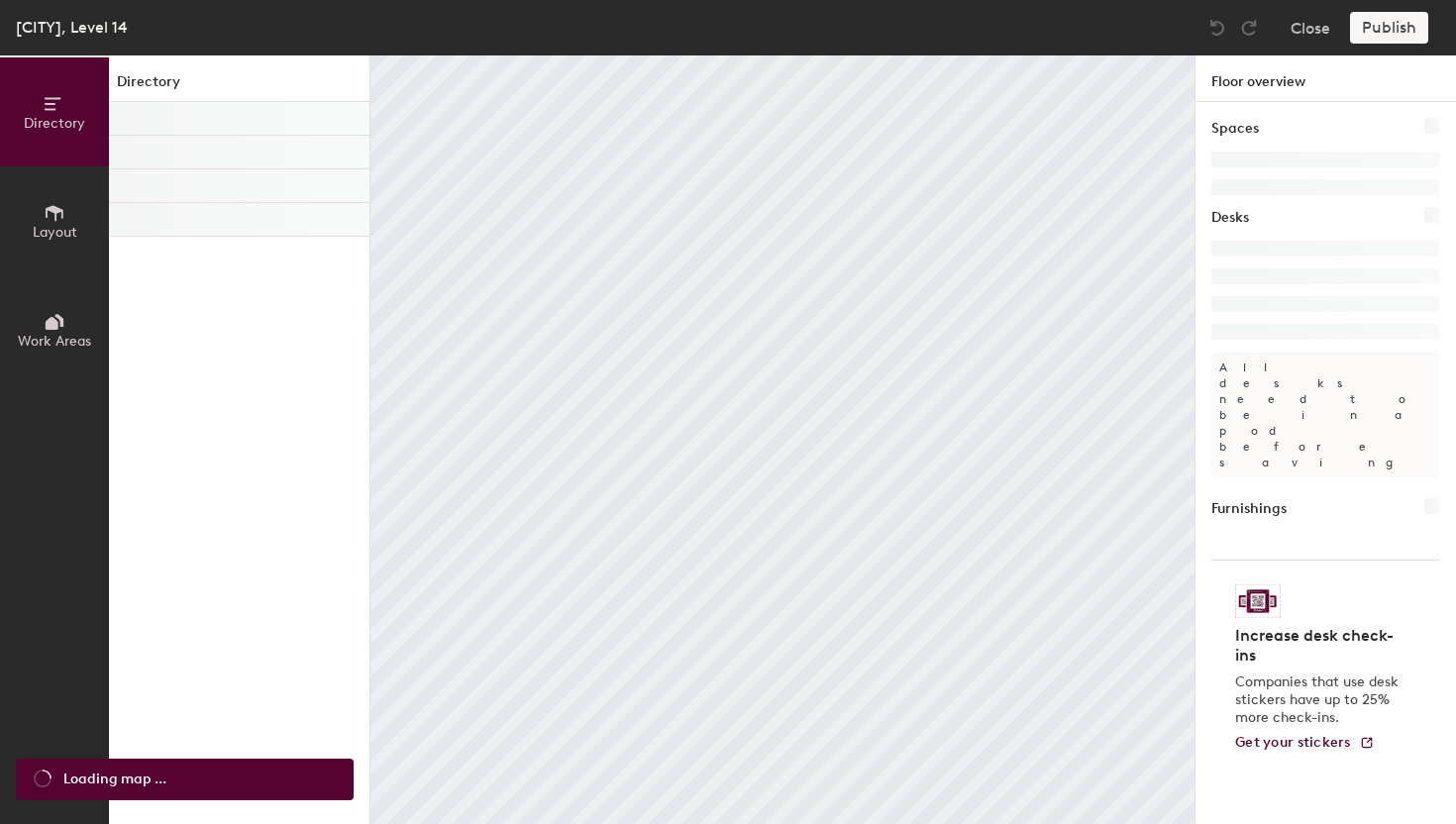 scroll, scrollTop: 0, scrollLeft: 0, axis: both 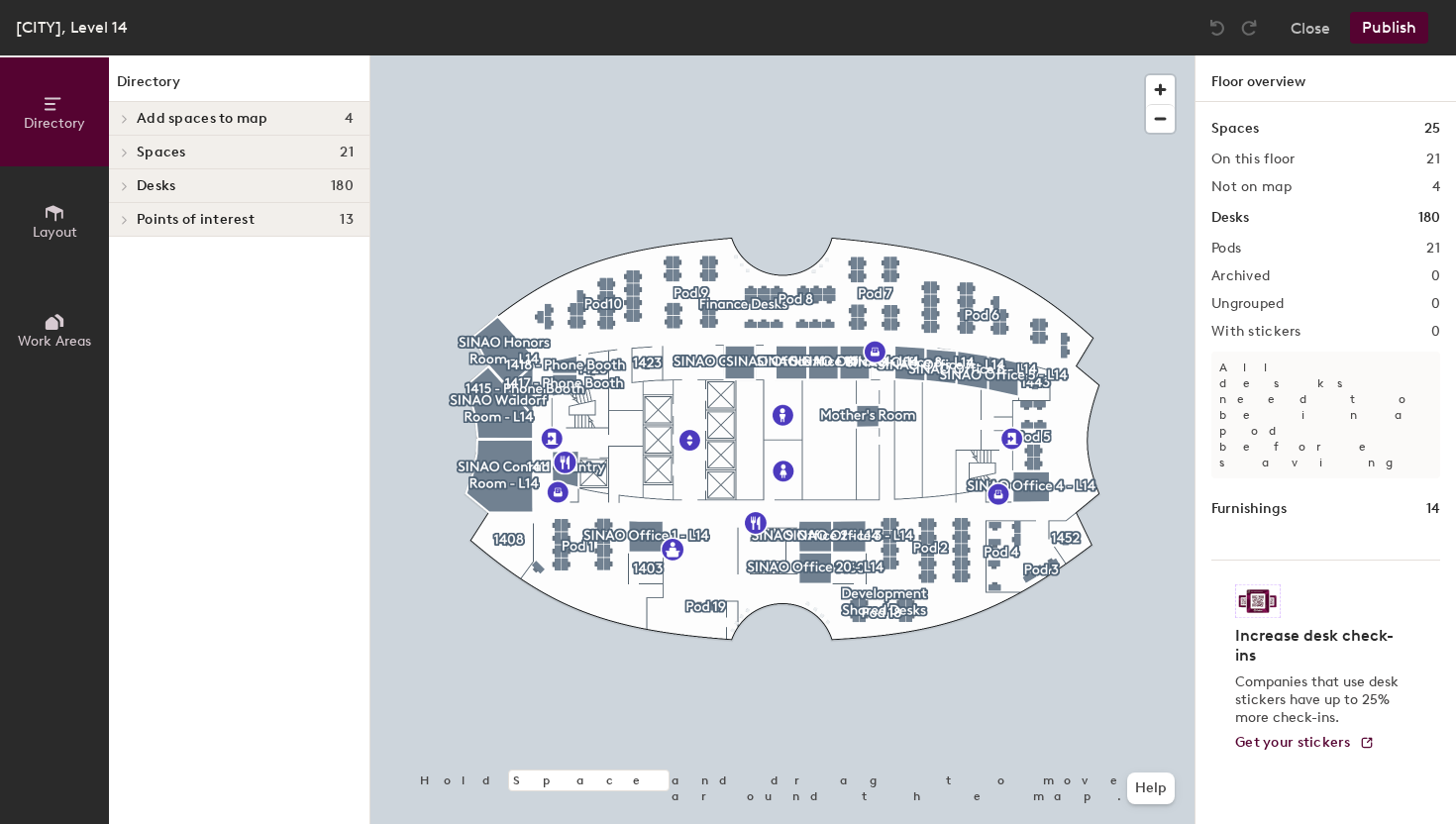 click at bounding box center [125, 119] 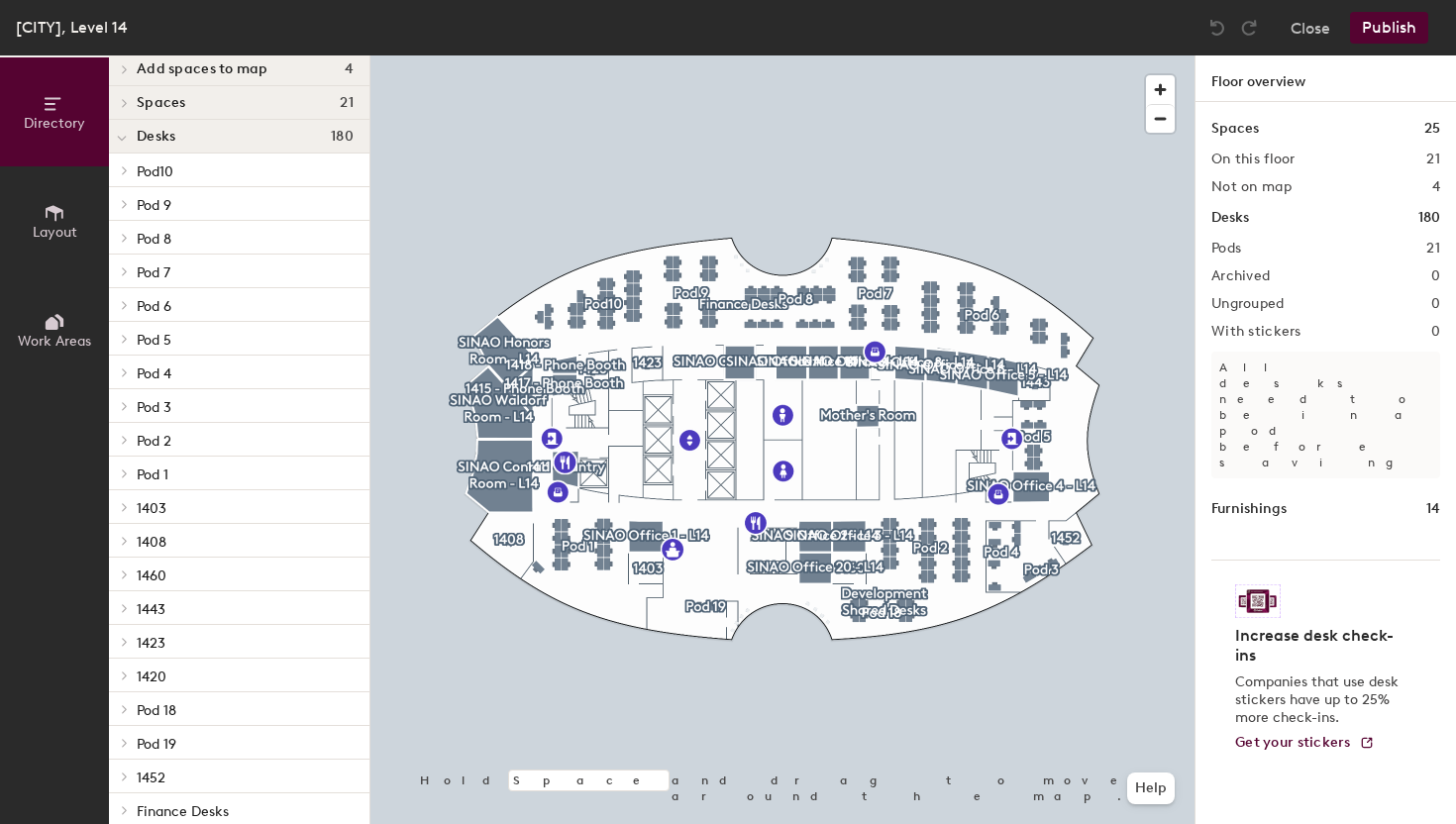 scroll, scrollTop: 49, scrollLeft: 0, axis: vertical 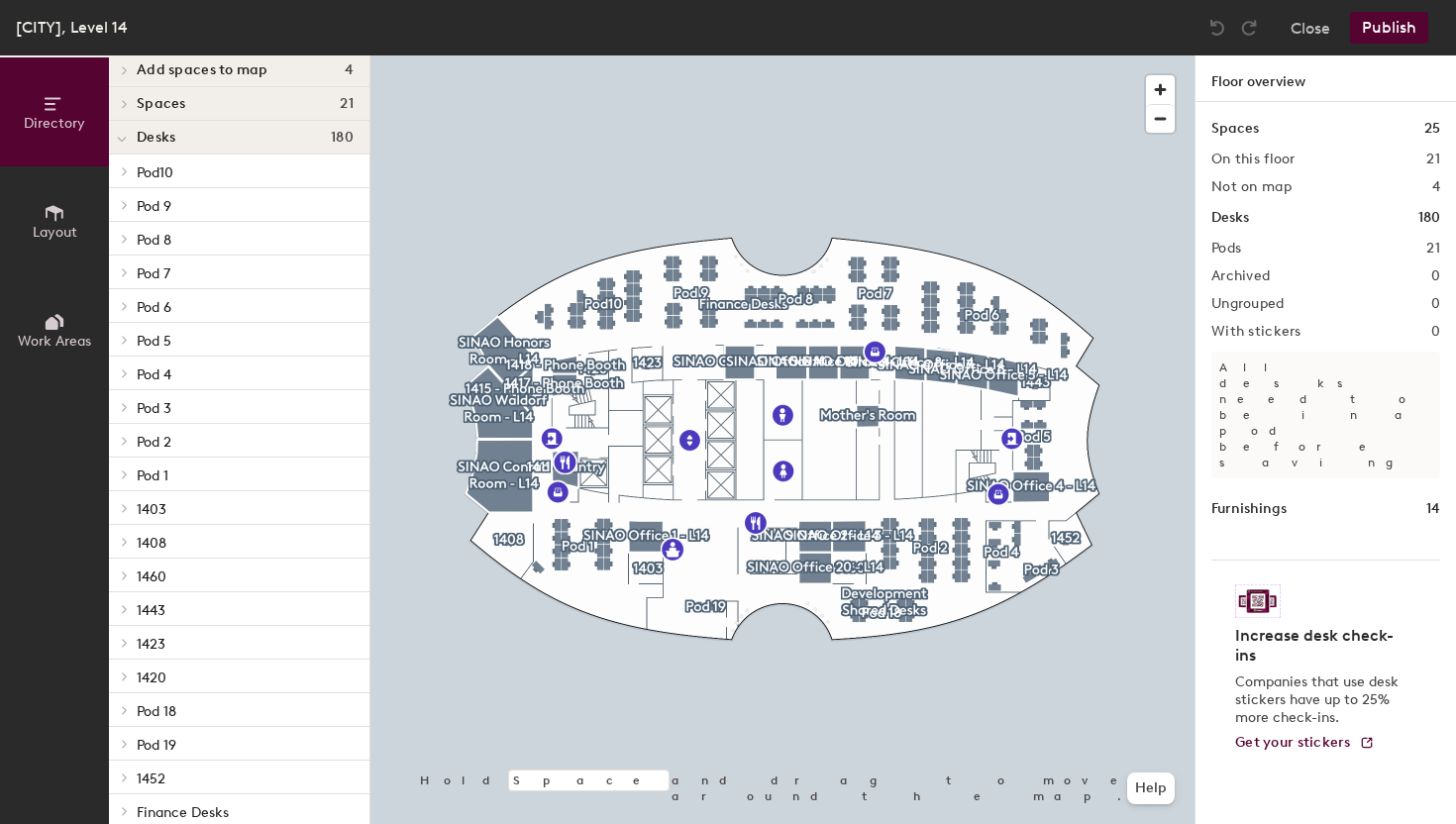 click on "Pod [NUMBER]" at bounding box center [245, 171] 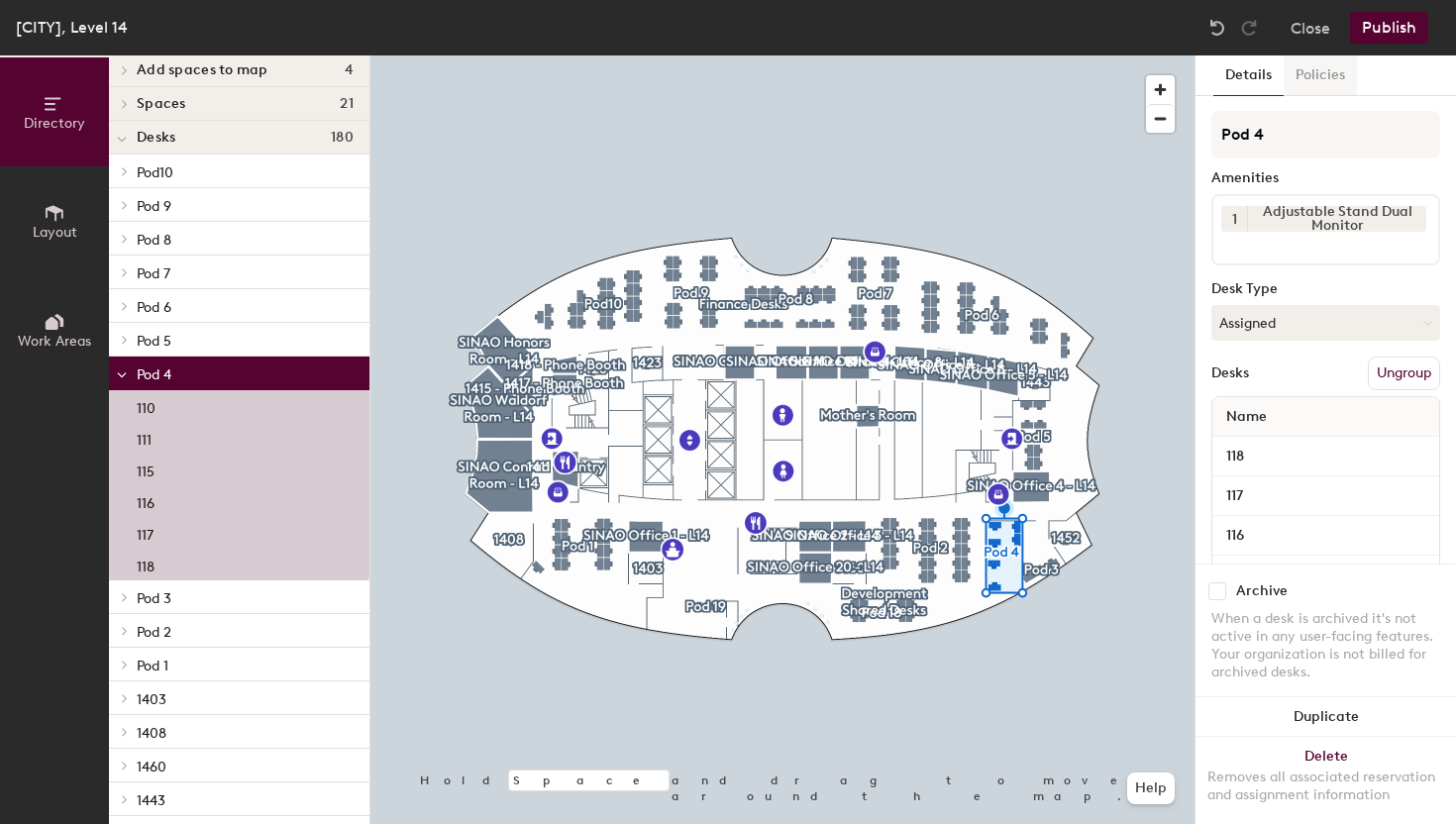 click on "Policies" at bounding box center [1320, 75] 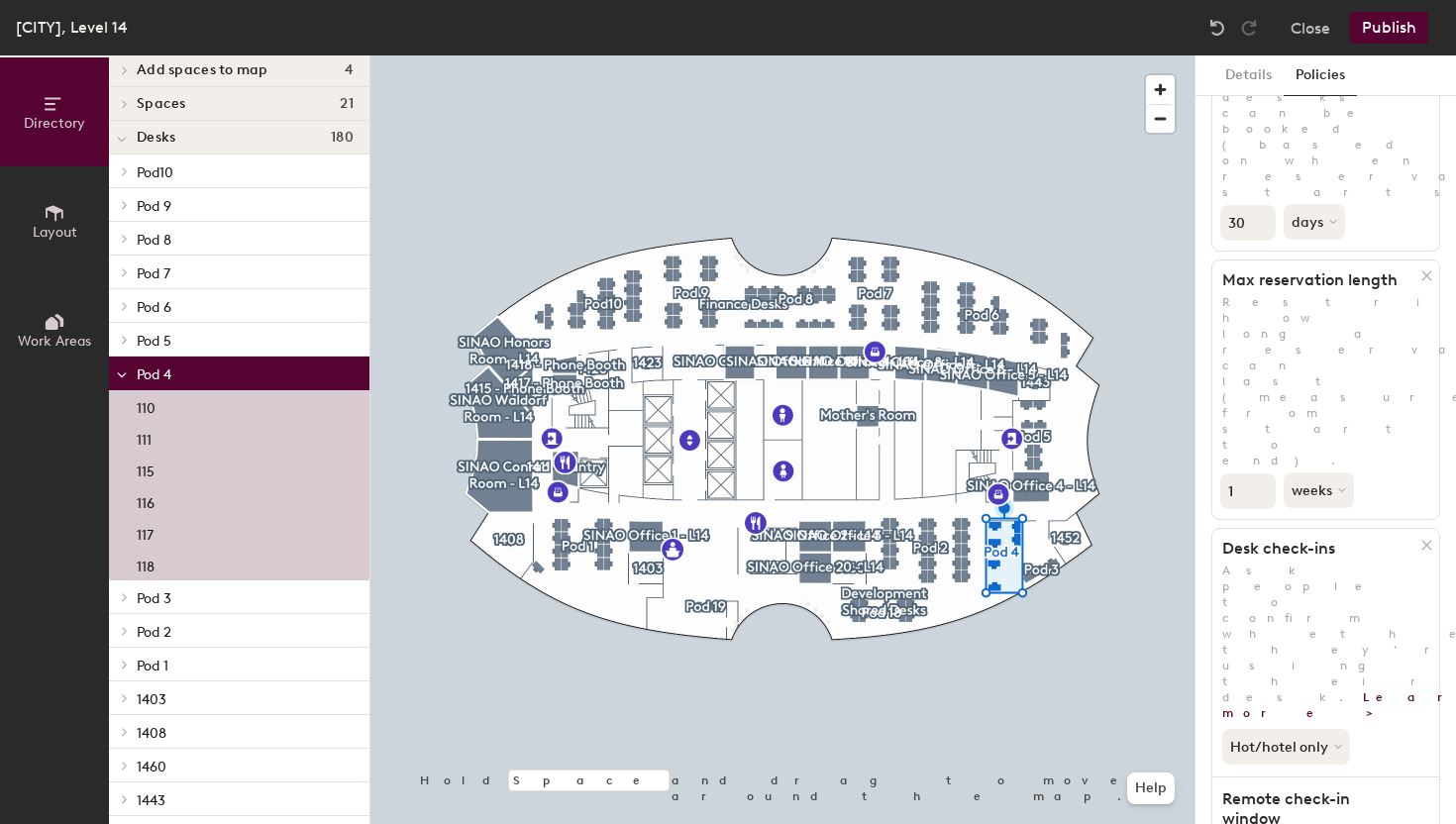 scroll, scrollTop: 0, scrollLeft: 0, axis: both 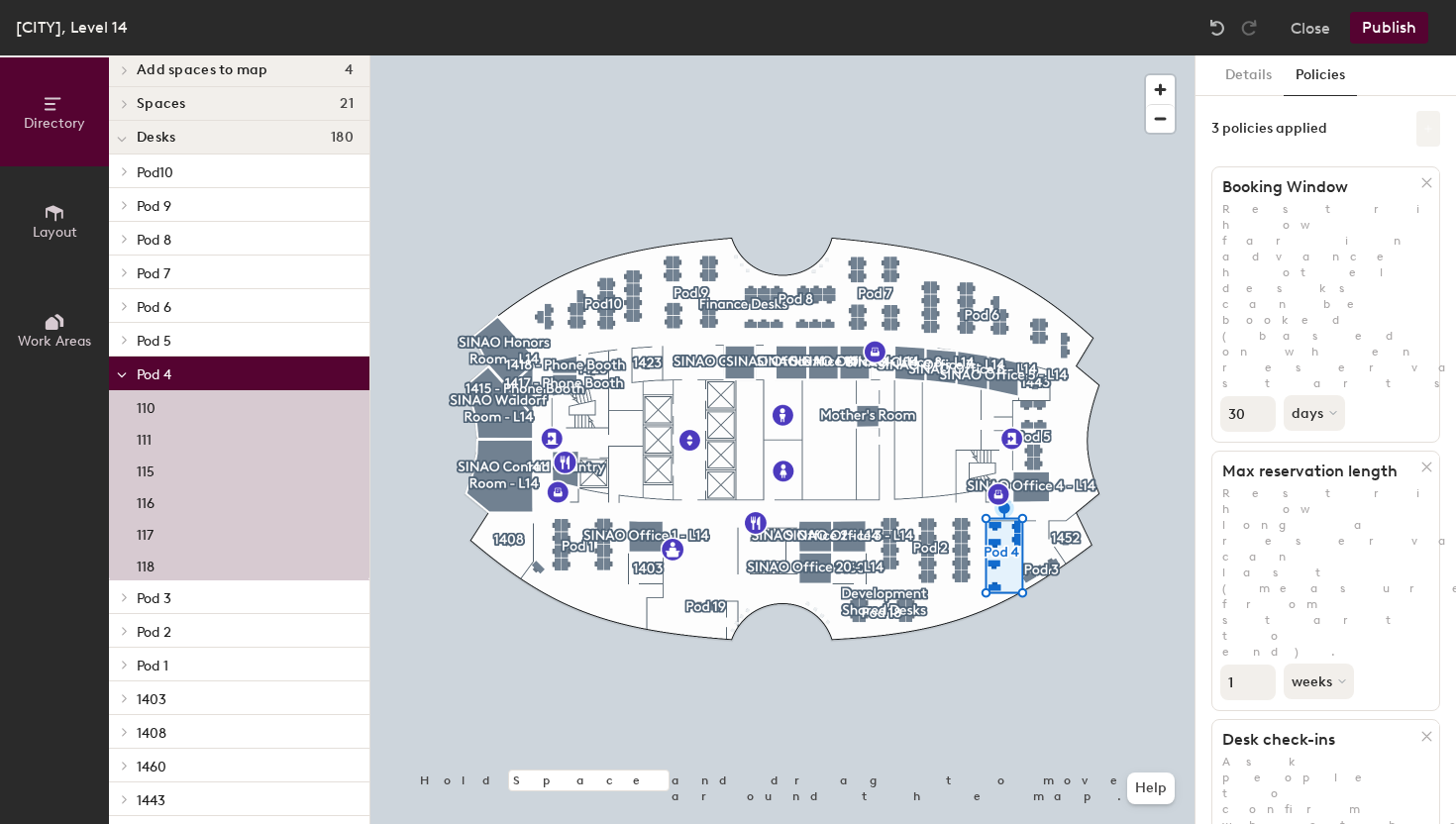 click at bounding box center [1428, 129] 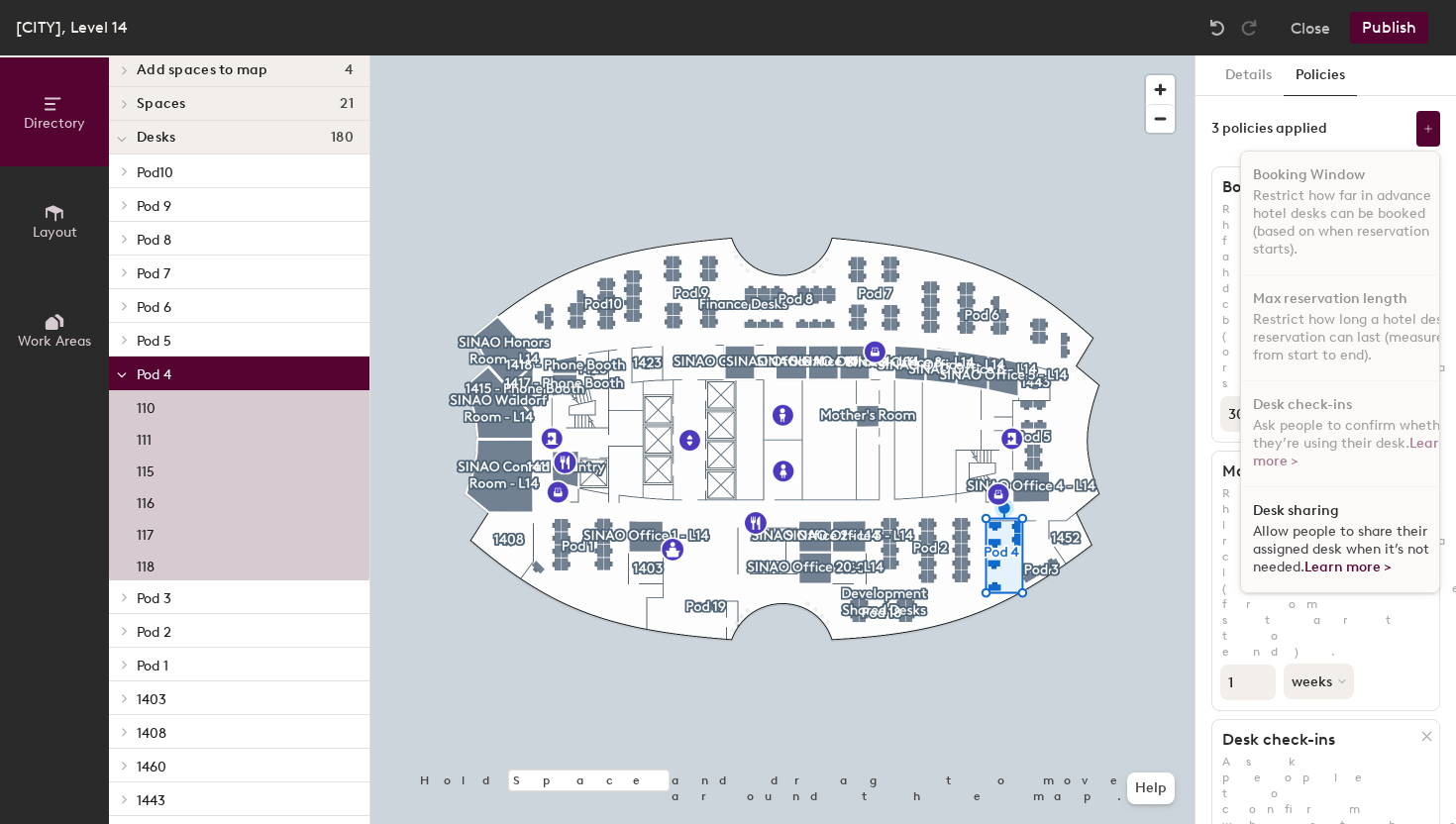click on "Allow people to share their assigned desk when it’s not needed.  Learn more >" at bounding box center (1341, 549) 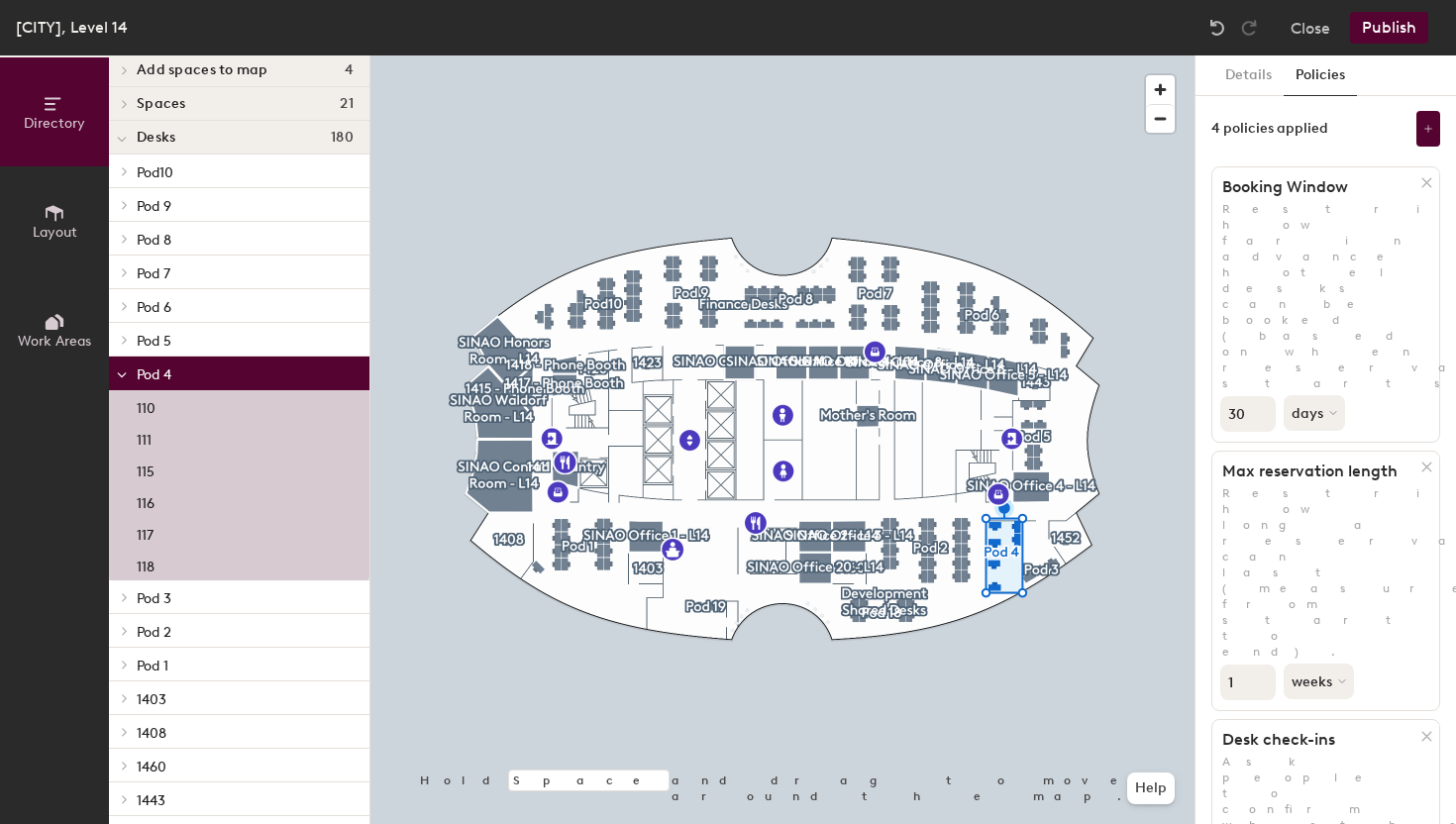 scroll, scrollTop: 292, scrollLeft: 0, axis: vertical 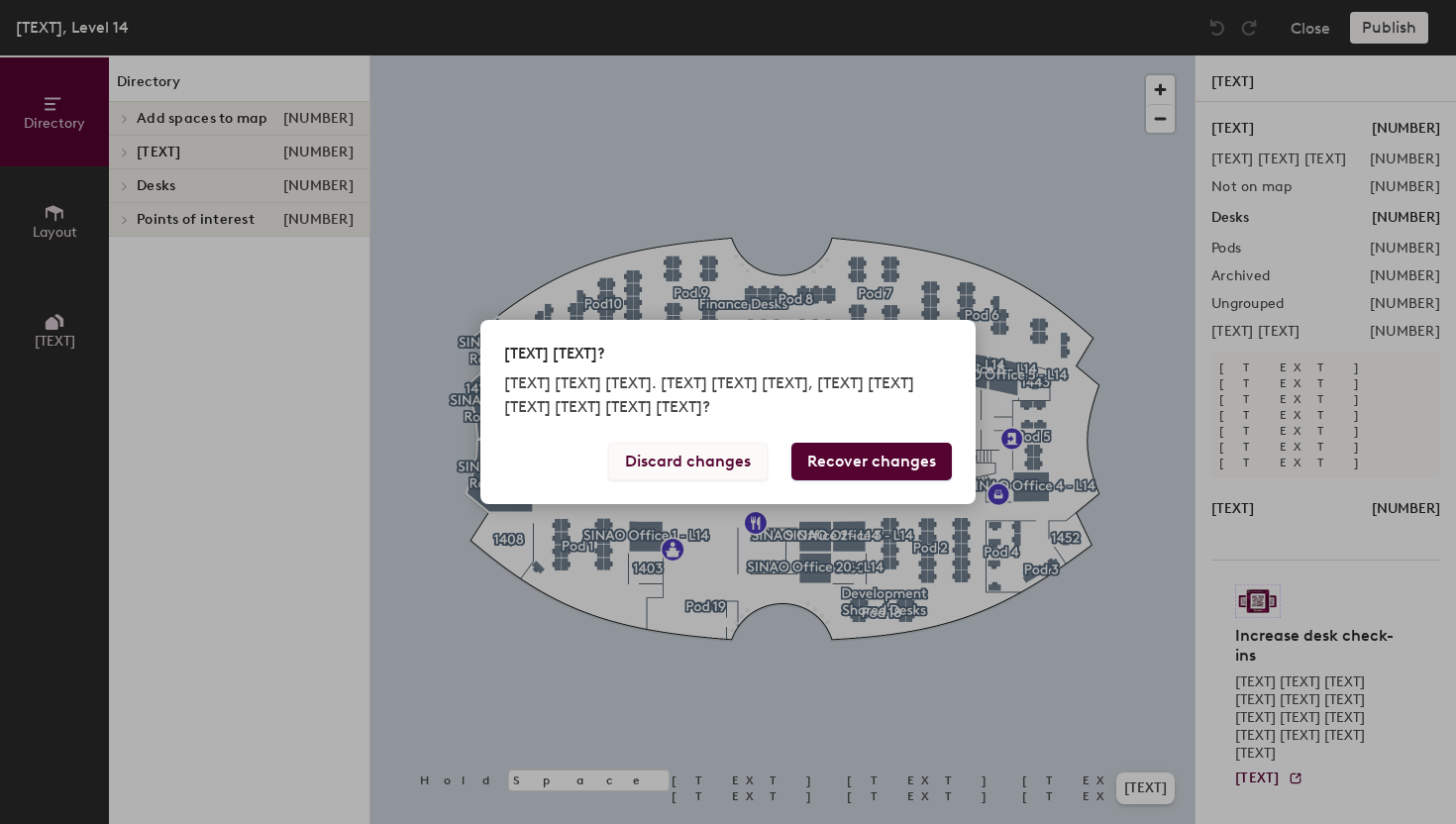 click on "Discard changes" at bounding box center (687, 462) 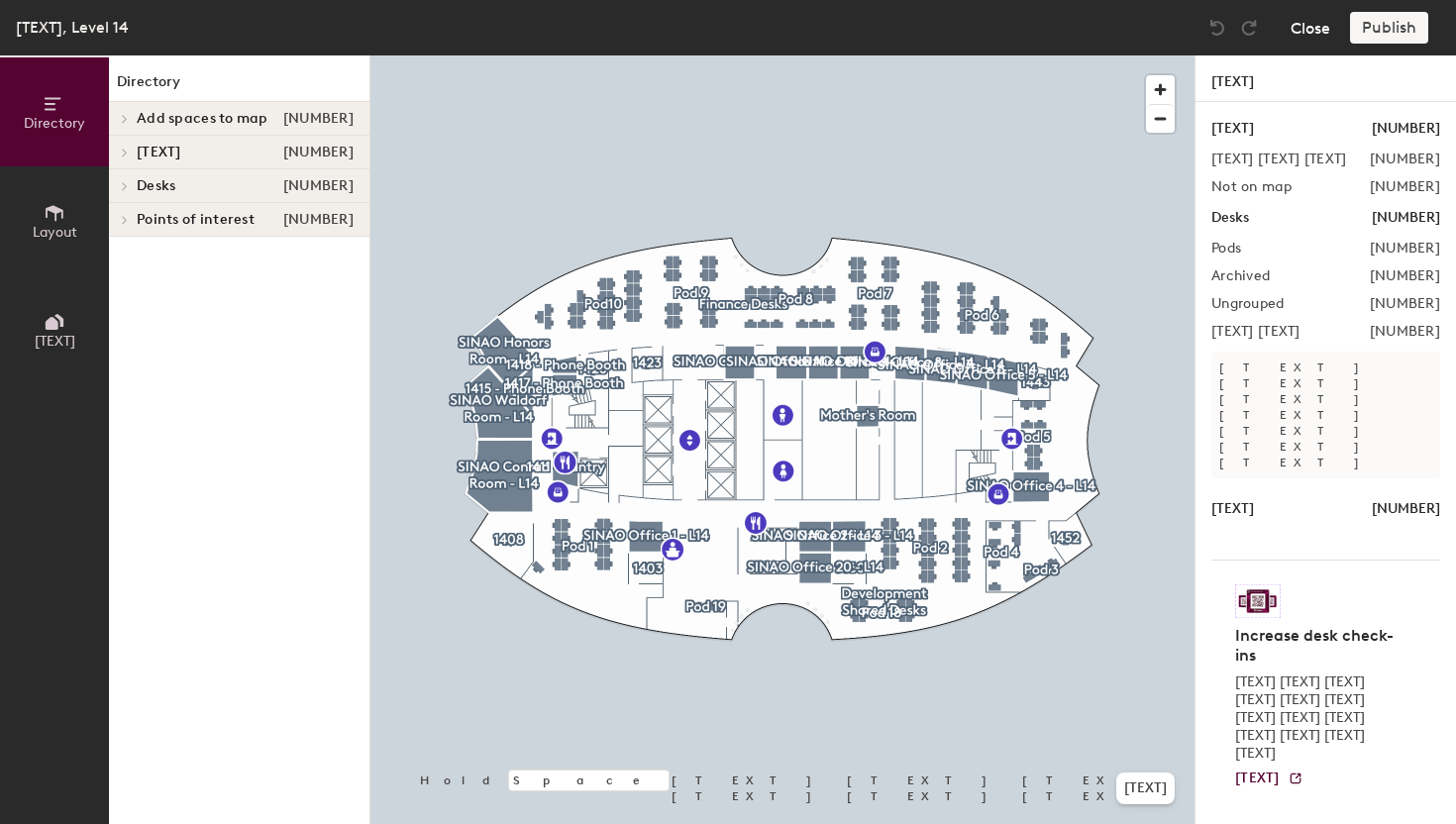 click on "Close" at bounding box center (1310, 28) 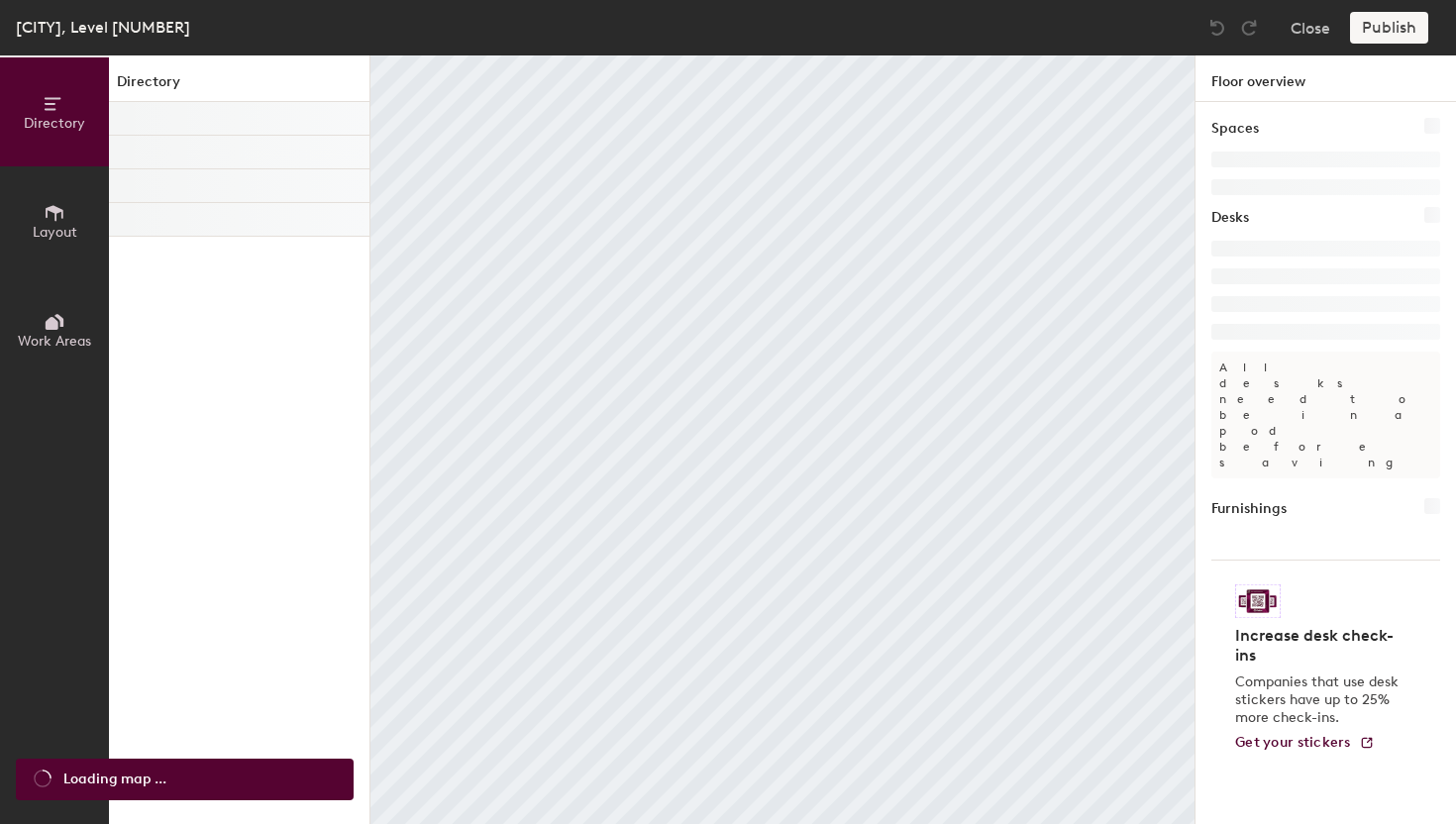 scroll, scrollTop: 0, scrollLeft: 0, axis: both 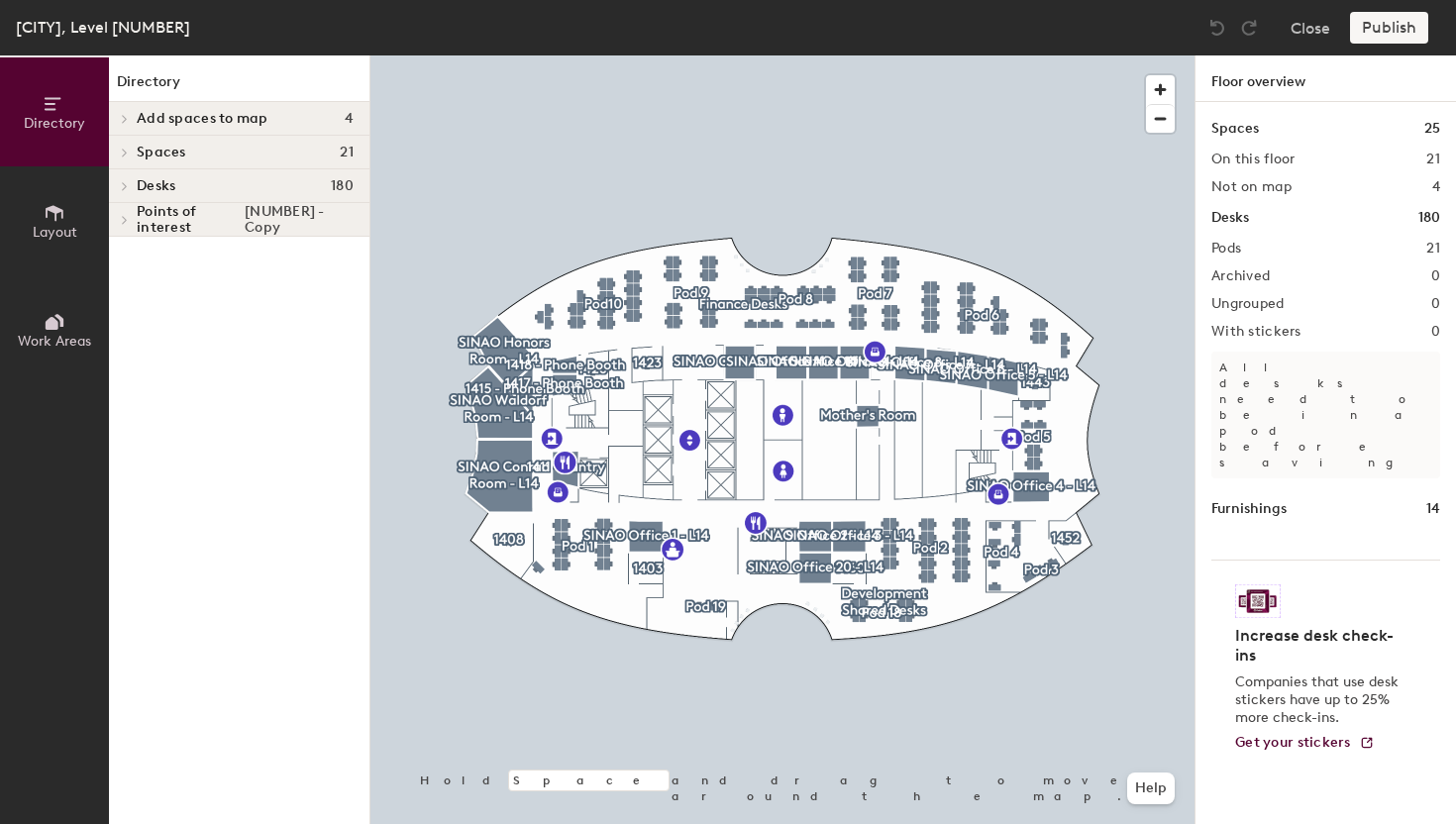 click at bounding box center [125, 119] 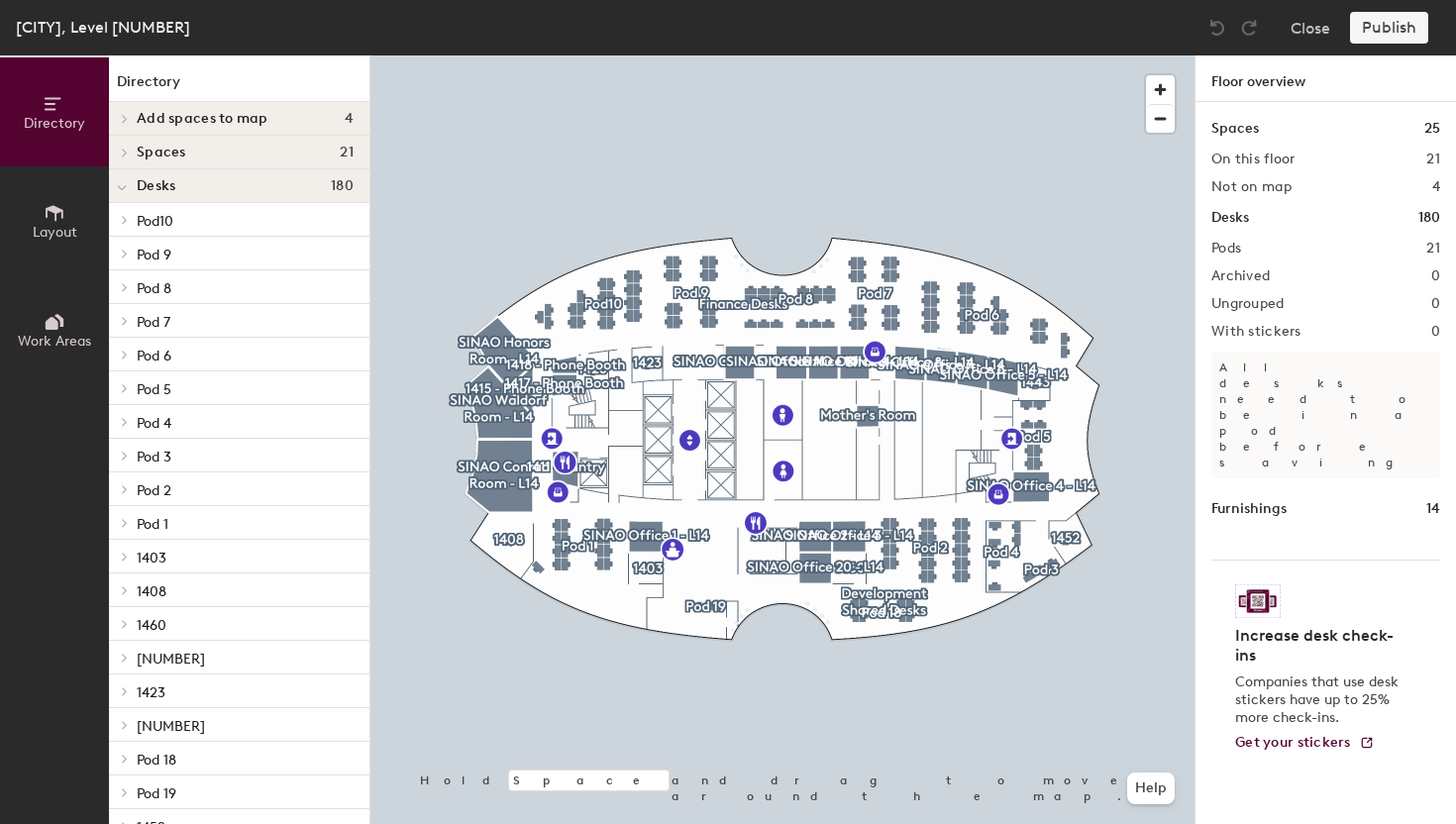 click on "Pod [NUMBER]" at bounding box center (245, 220) 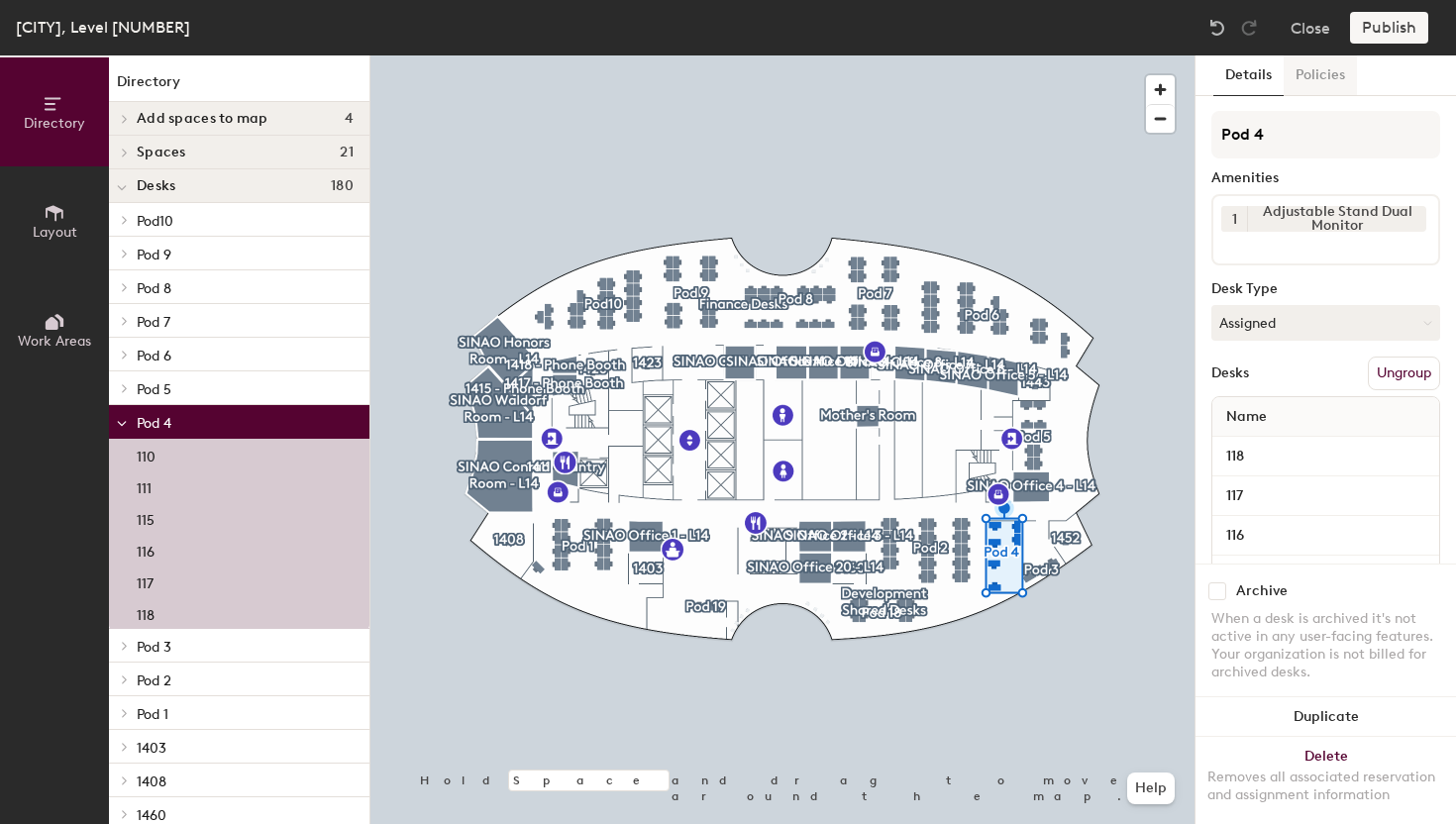 click on "Policies" at bounding box center [1320, 75] 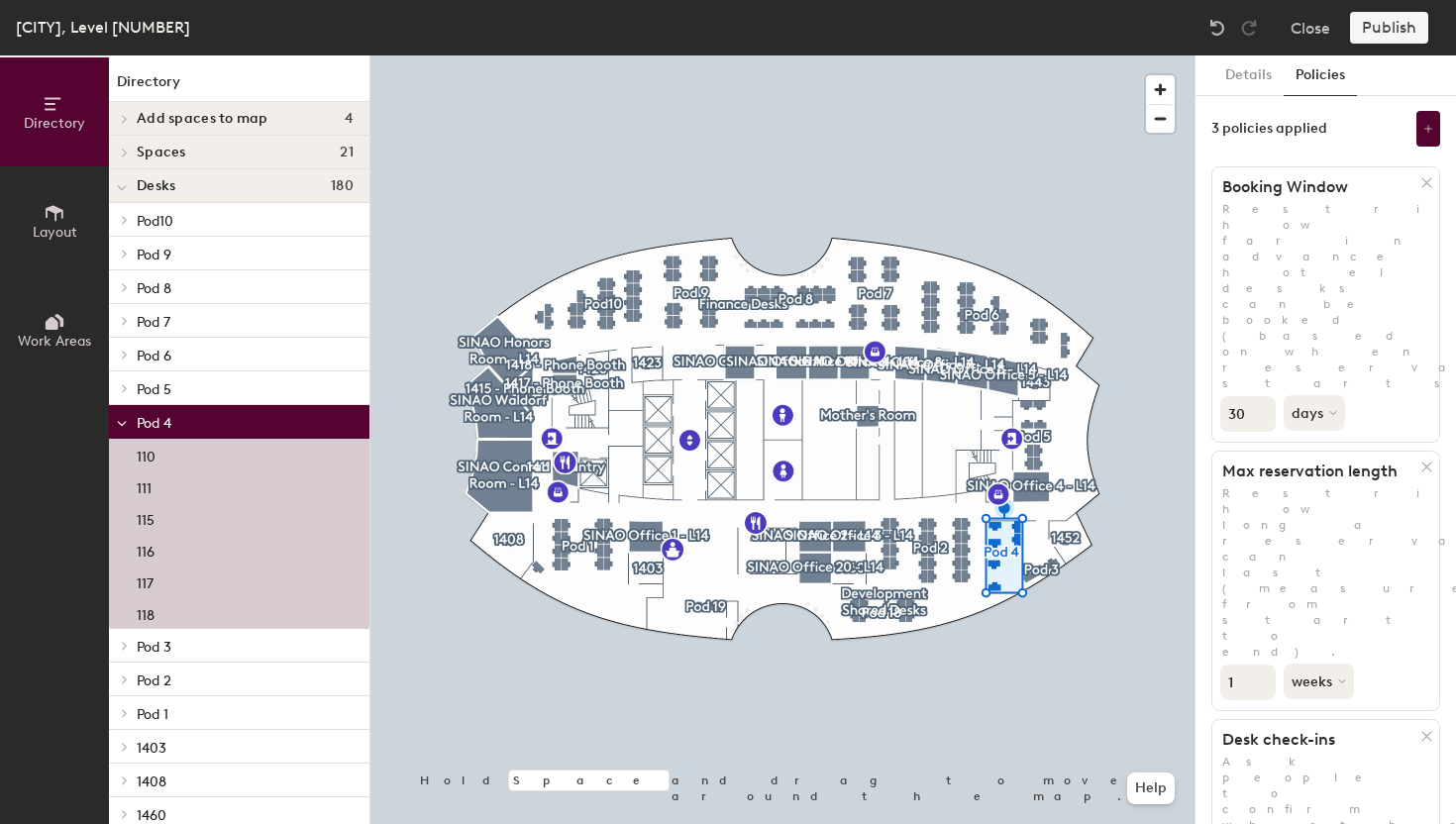 scroll, scrollTop: 191, scrollLeft: 0, axis: vertical 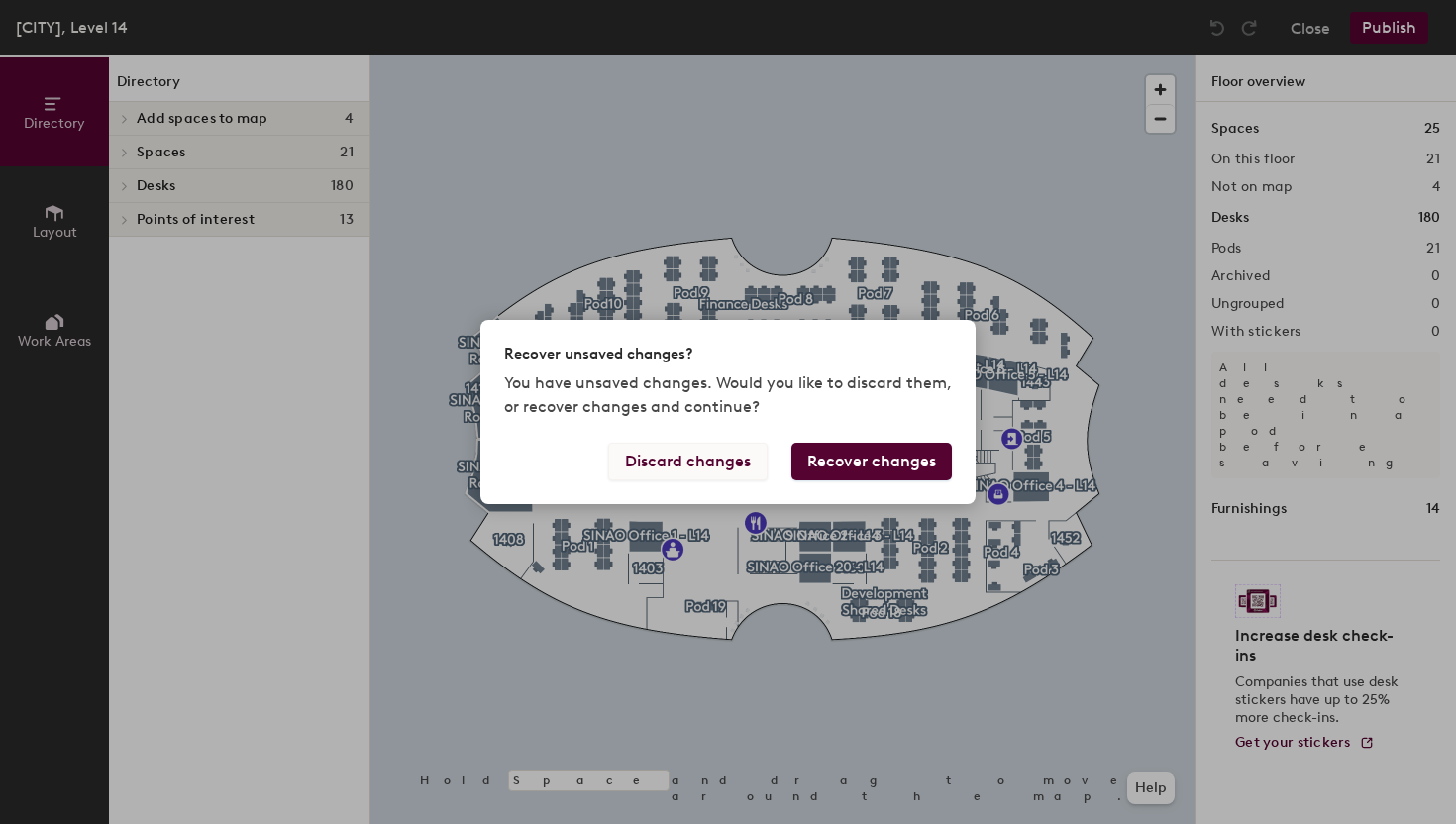 click on "Discard changes" at bounding box center [687, 462] 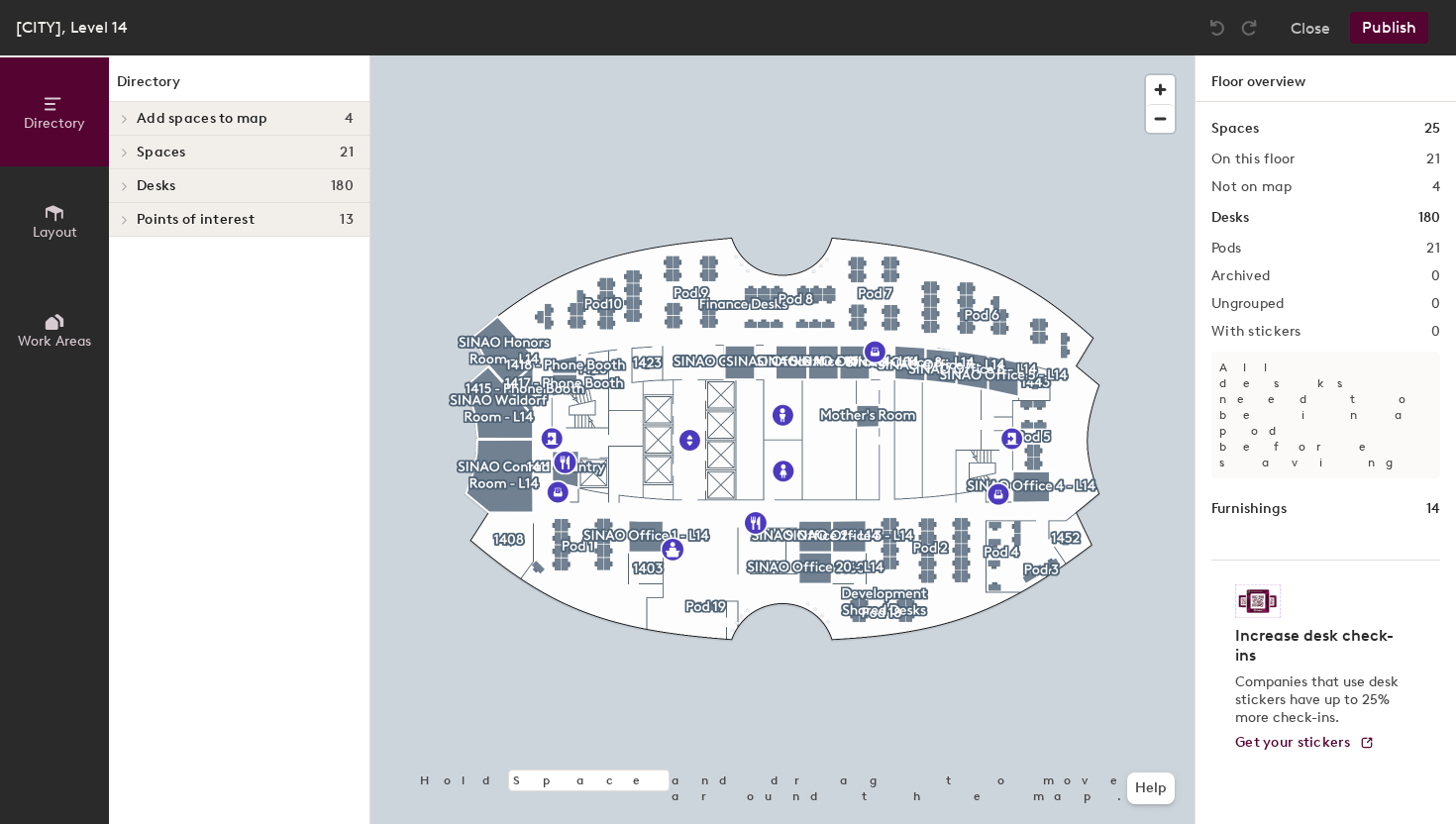 click at bounding box center [125, 119] 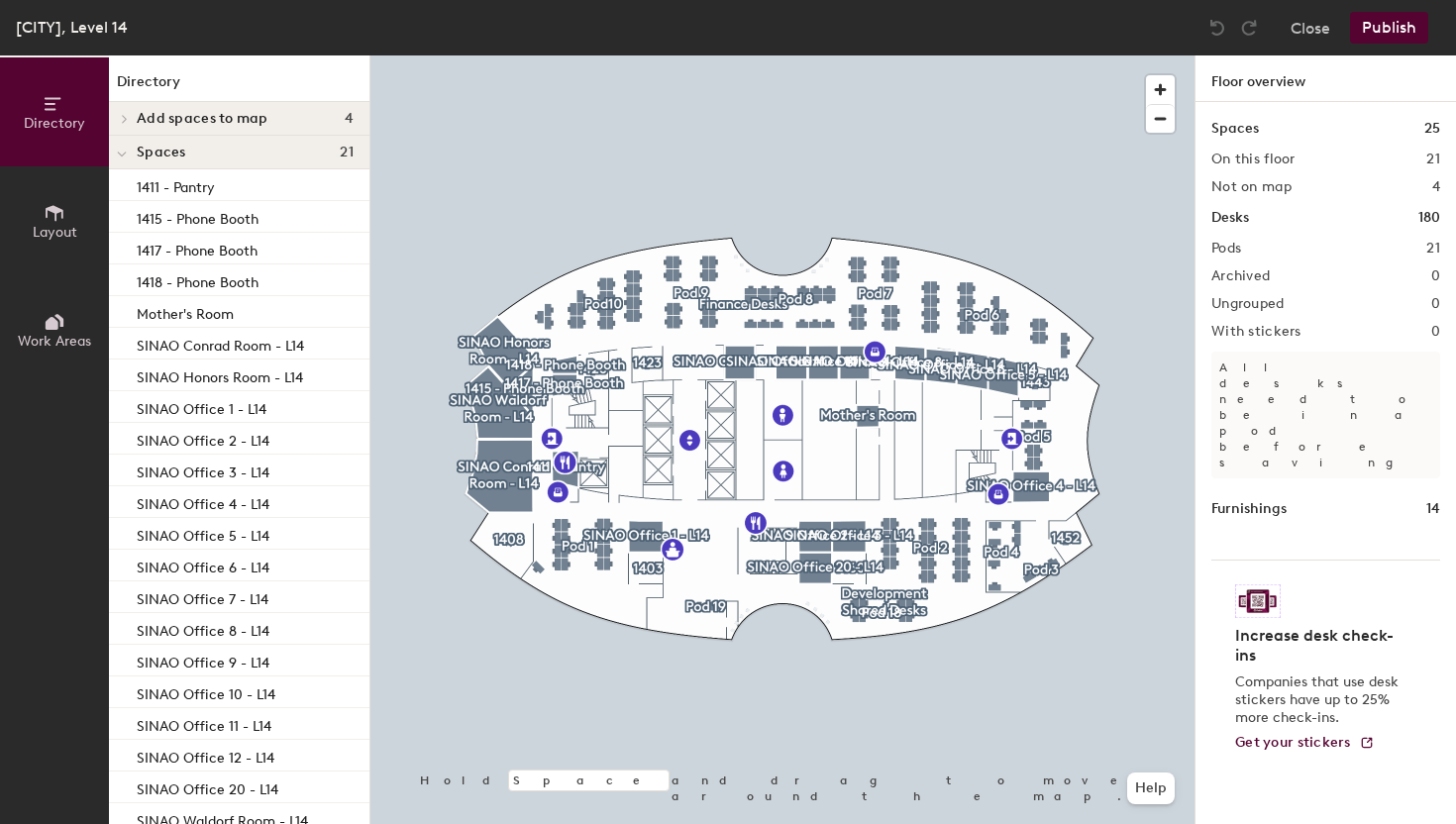 click at bounding box center [122, 118] 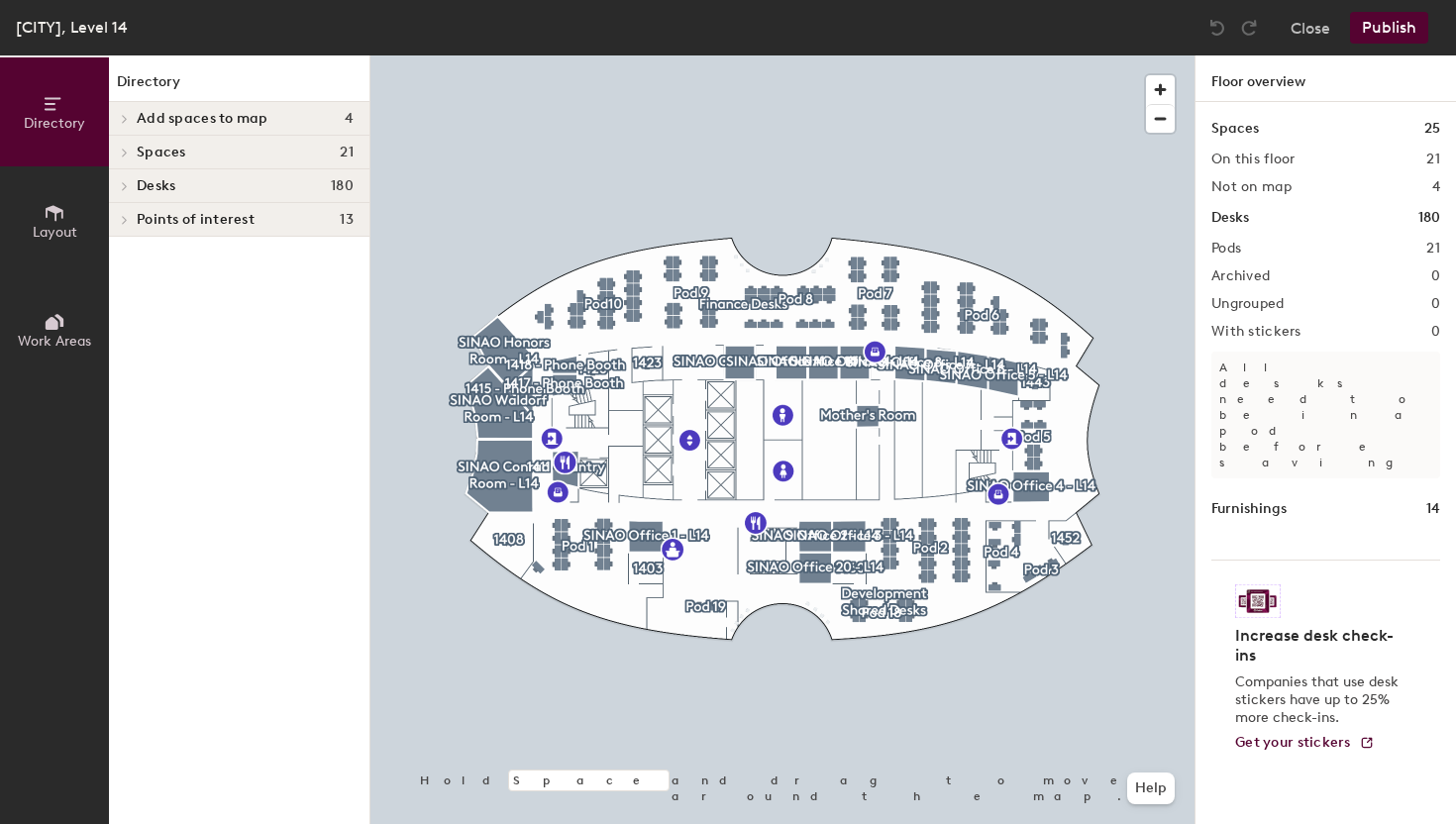 click at bounding box center [125, 119] 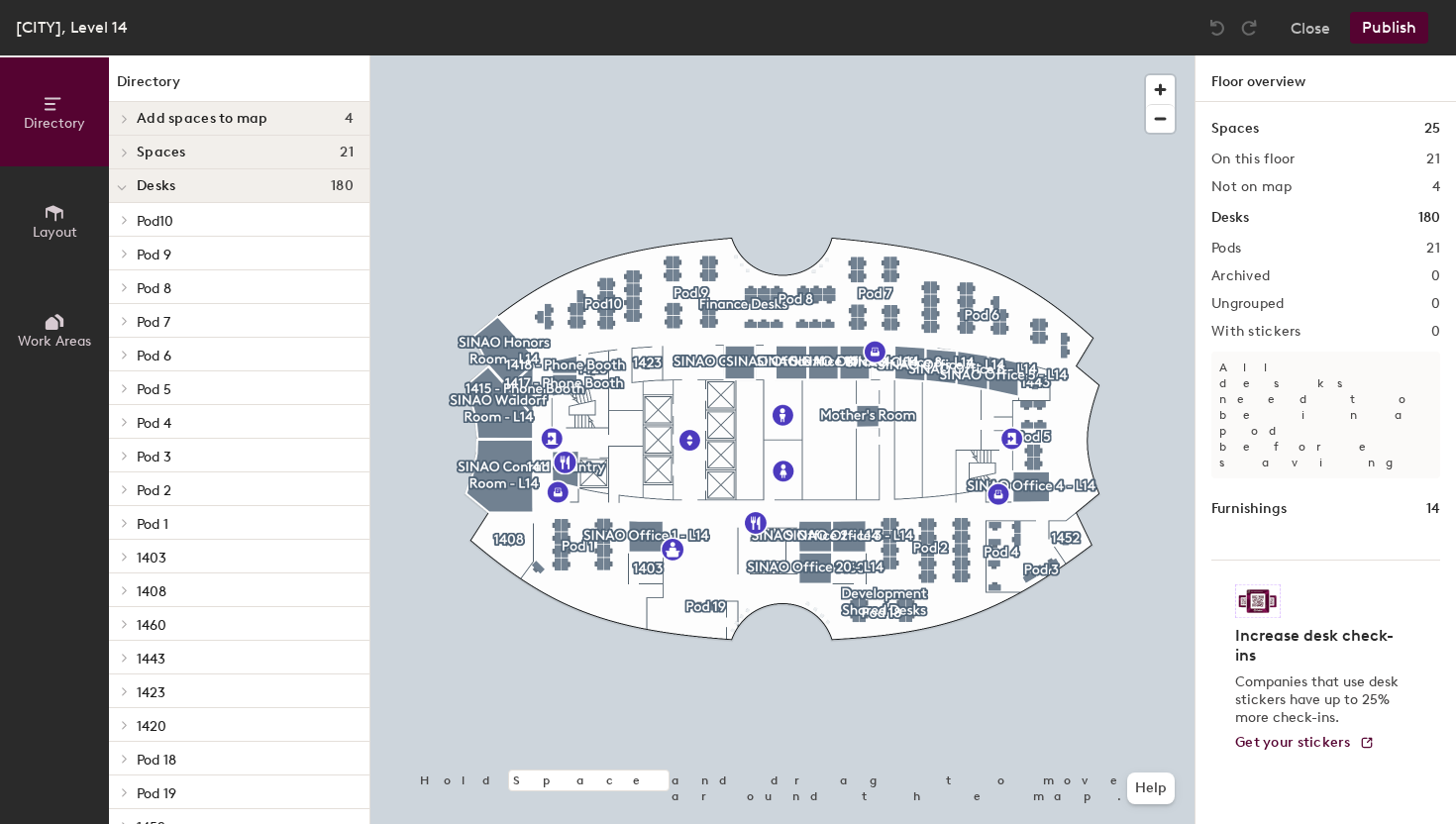 click on "Pod 5" at bounding box center [245, 220] 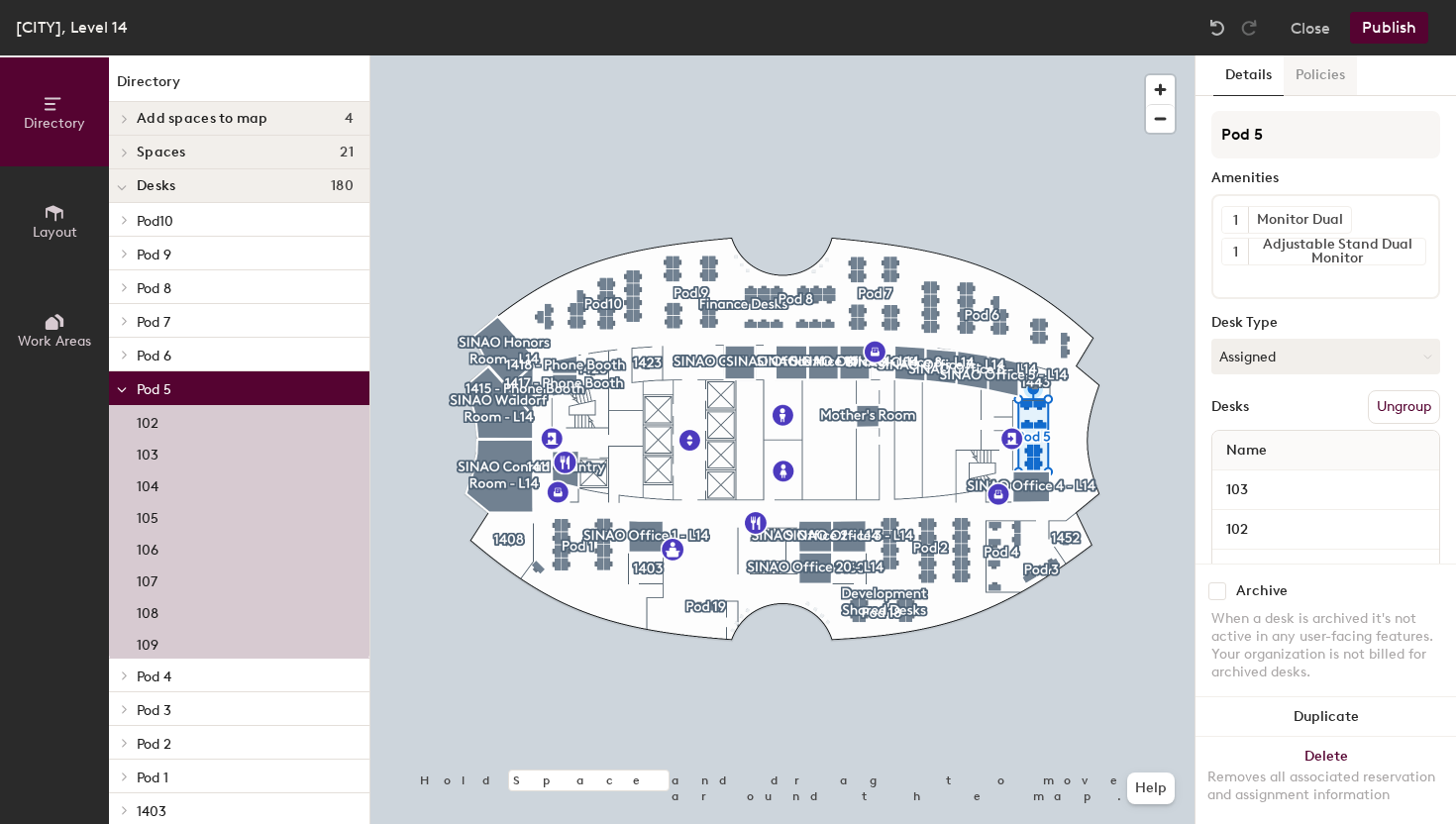 click on "Policies" at bounding box center (1320, 75) 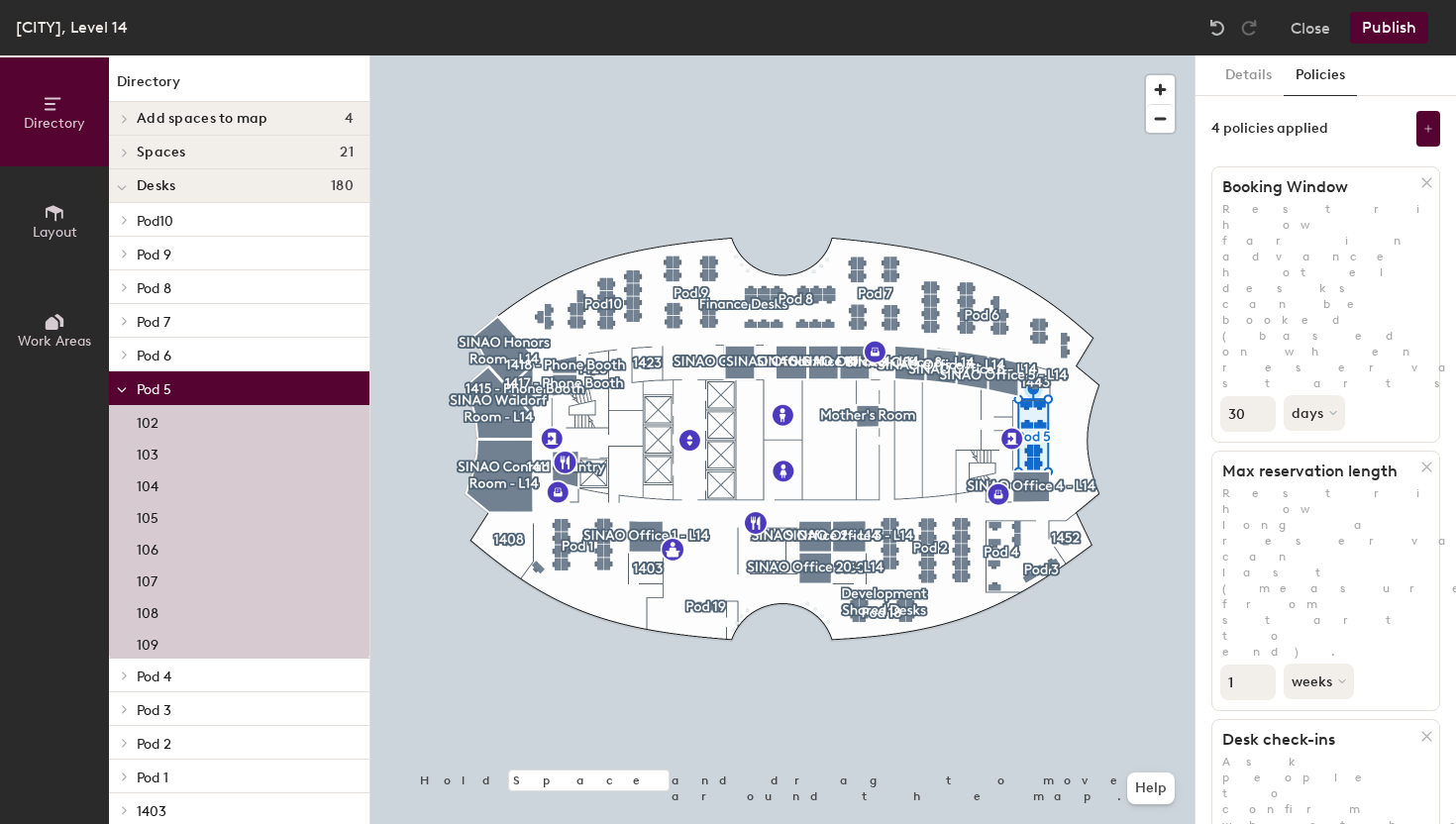 scroll, scrollTop: 292, scrollLeft: 0, axis: vertical 